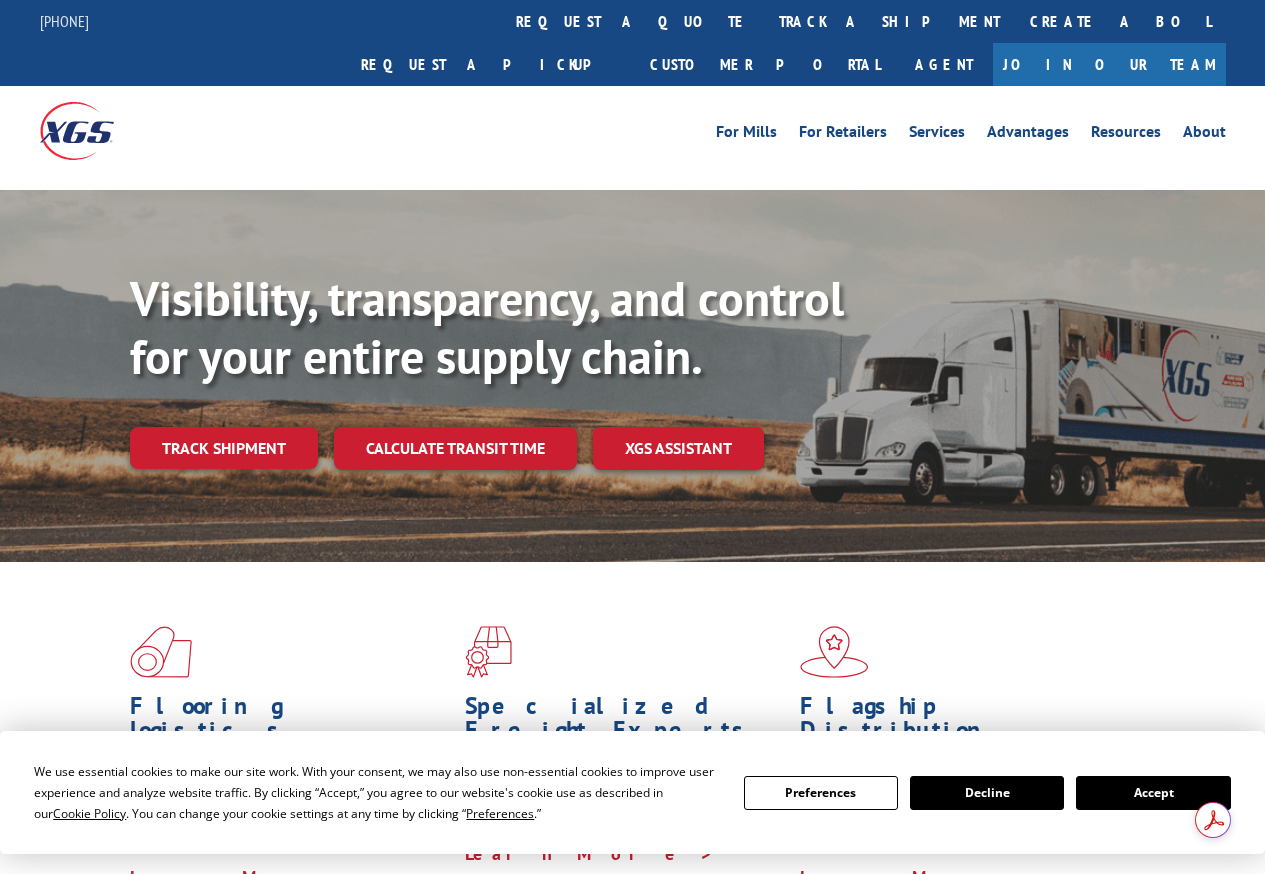 scroll, scrollTop: 0, scrollLeft: 0, axis: both 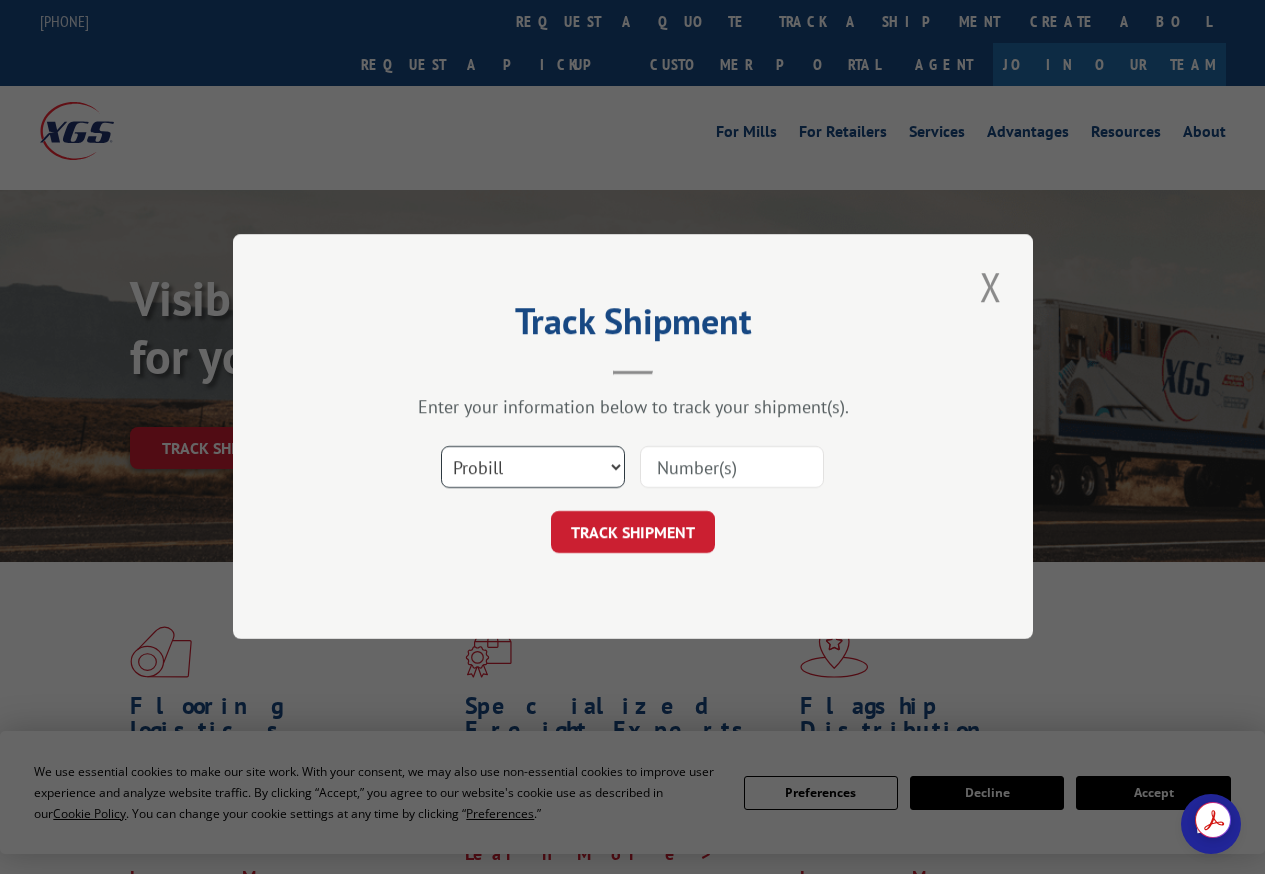 click on "Select category... Probill BOL PO" at bounding box center (533, 468) 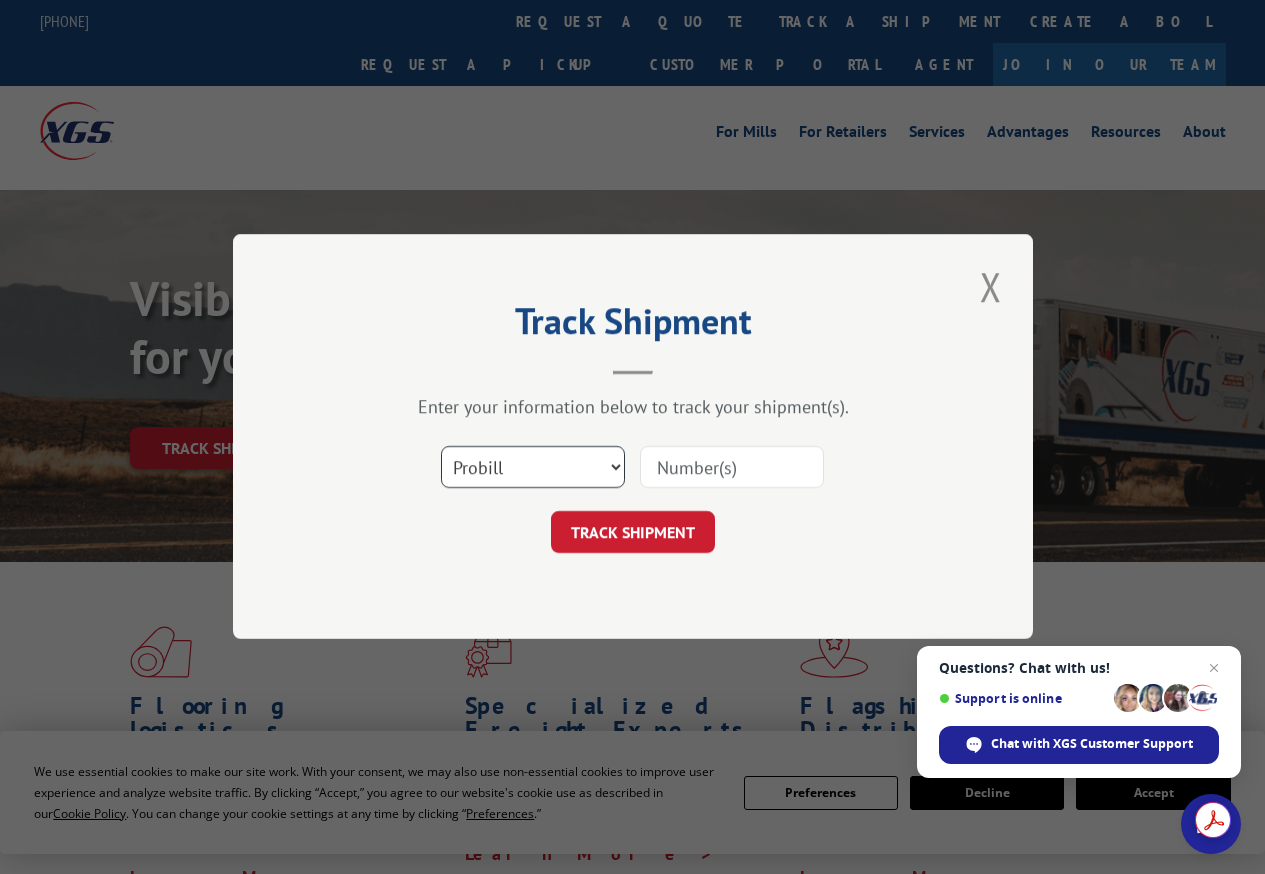 select on "bol" 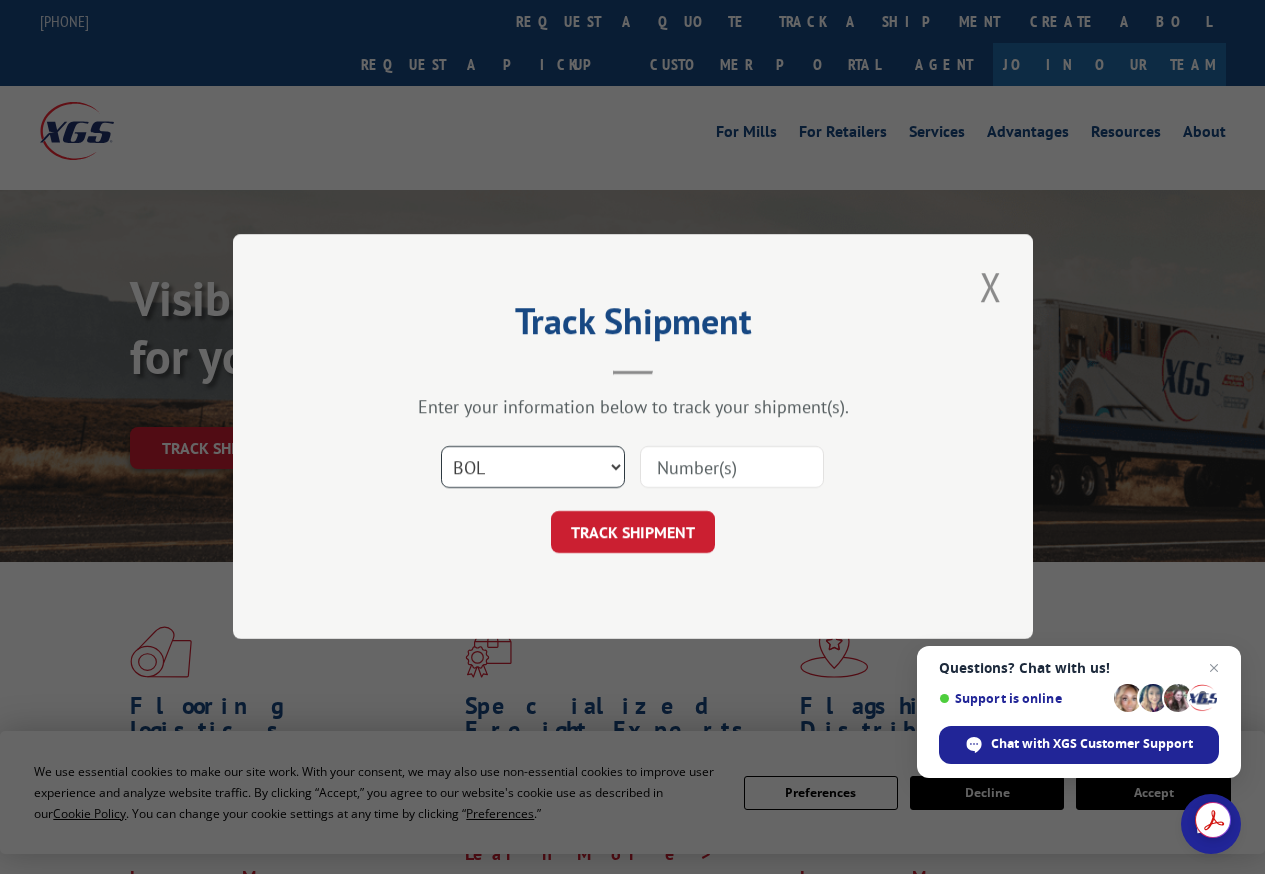 click on "Select category... Probill BOL PO" at bounding box center [533, 468] 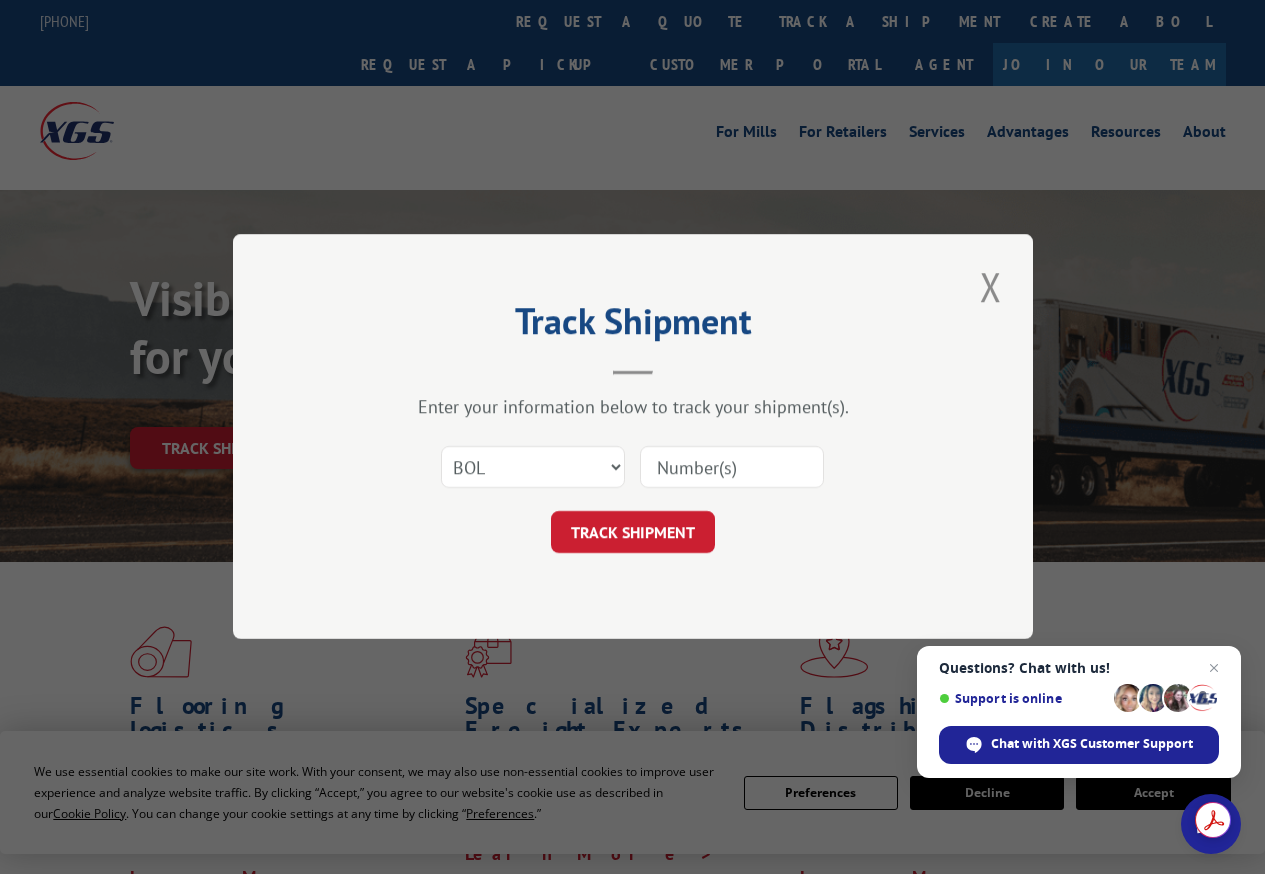 click at bounding box center [732, 468] 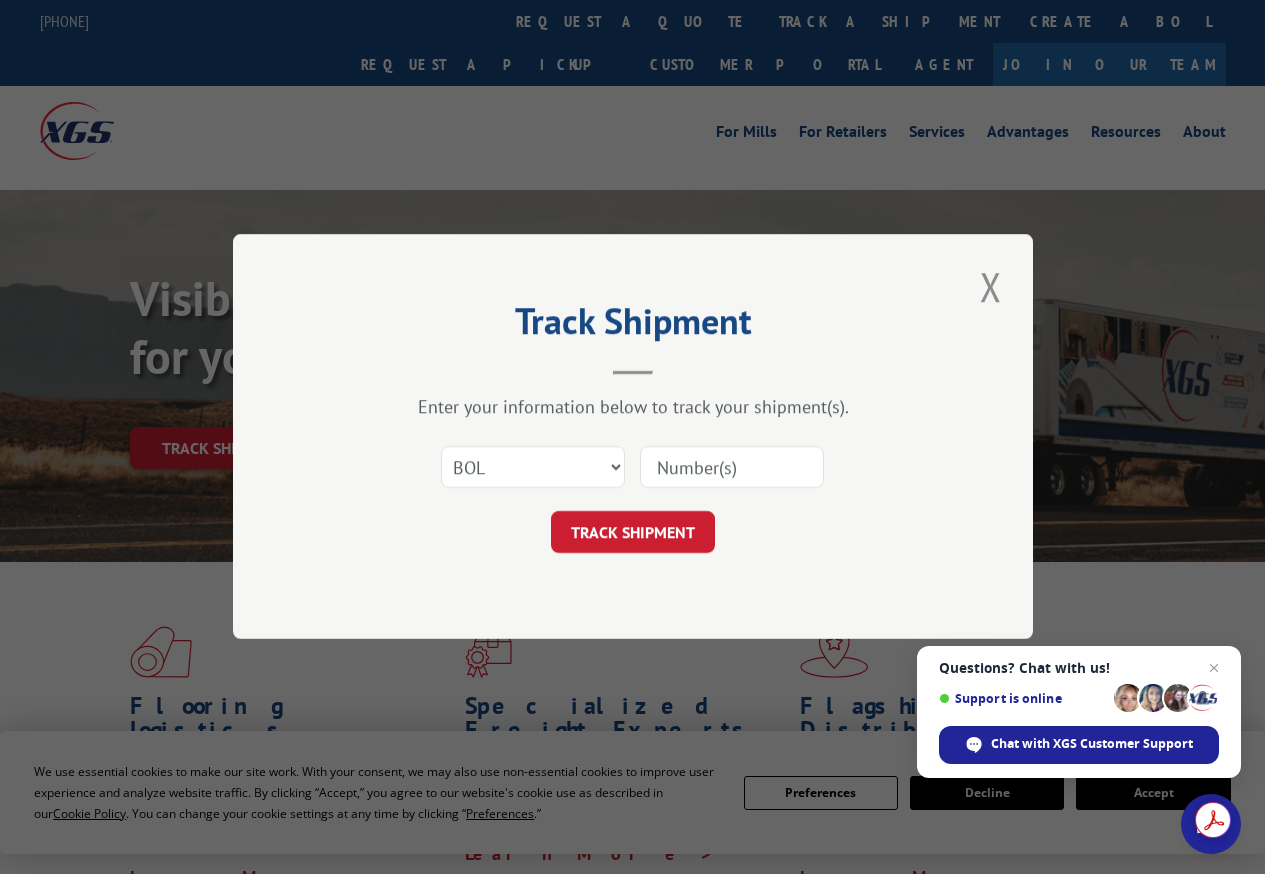 paste on "[NUMBER]" 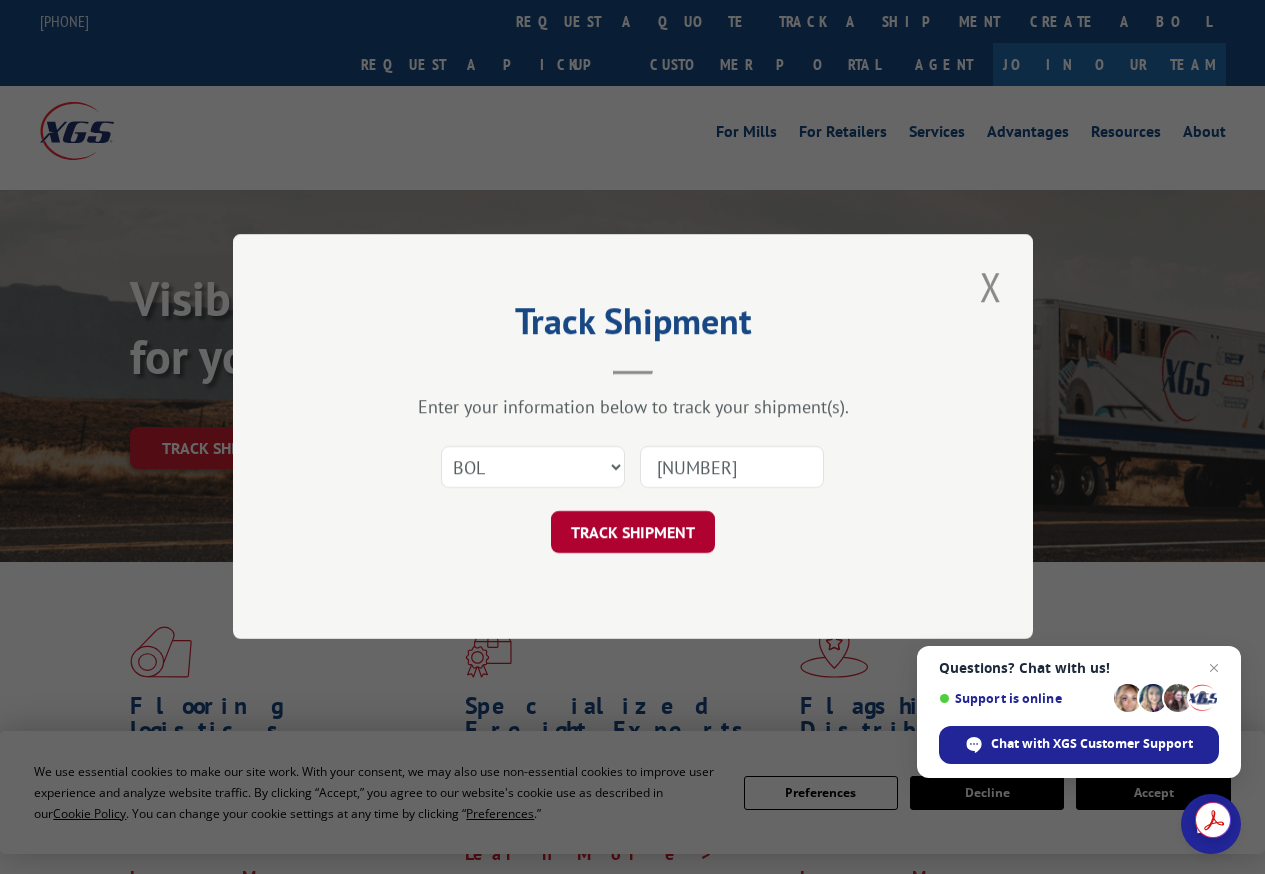 type on "[NUMBER]" 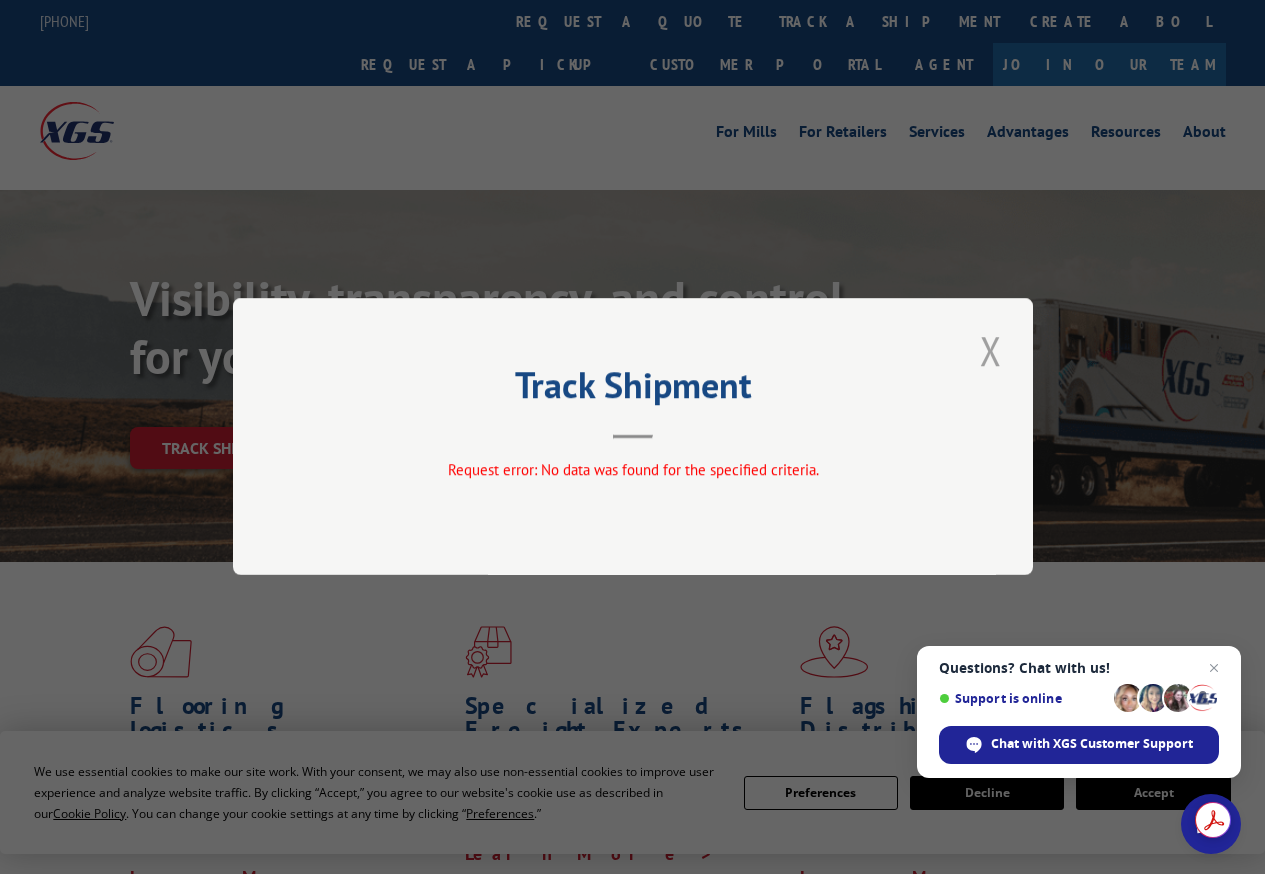 click at bounding box center (991, 350) 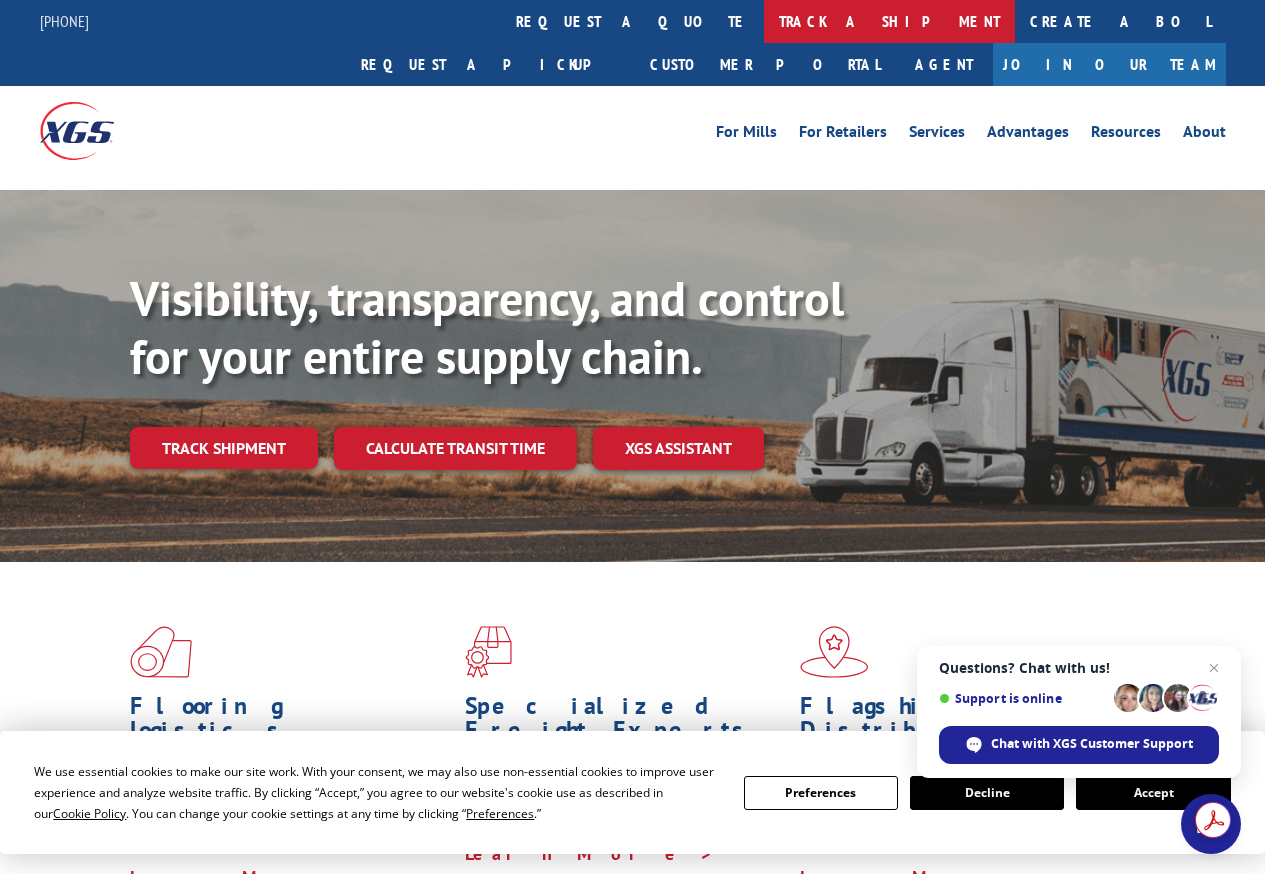click on "track a shipment" at bounding box center (889, 21) 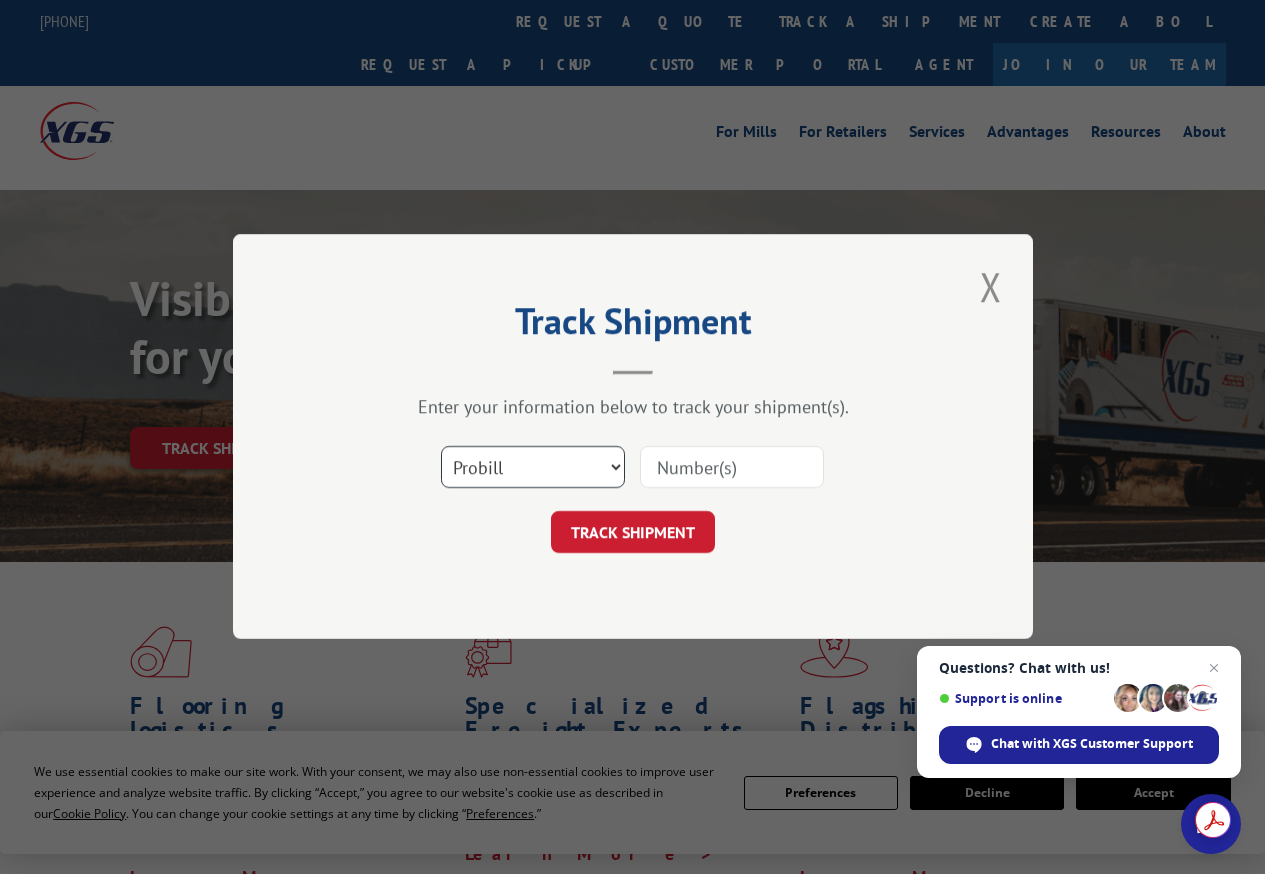 click on "Select category... Probill BOL PO" at bounding box center [533, 468] 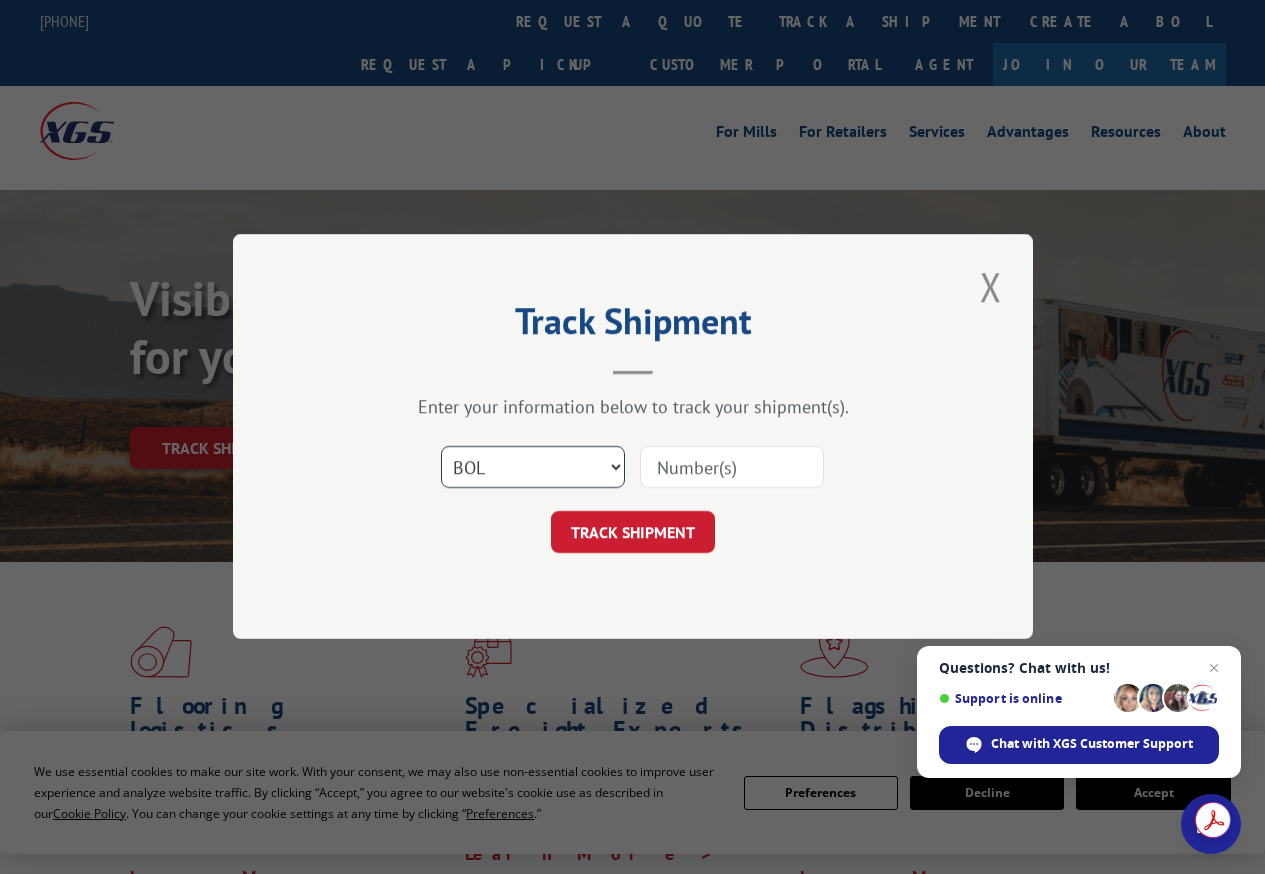 click on "Select category... Probill BOL PO" at bounding box center (533, 468) 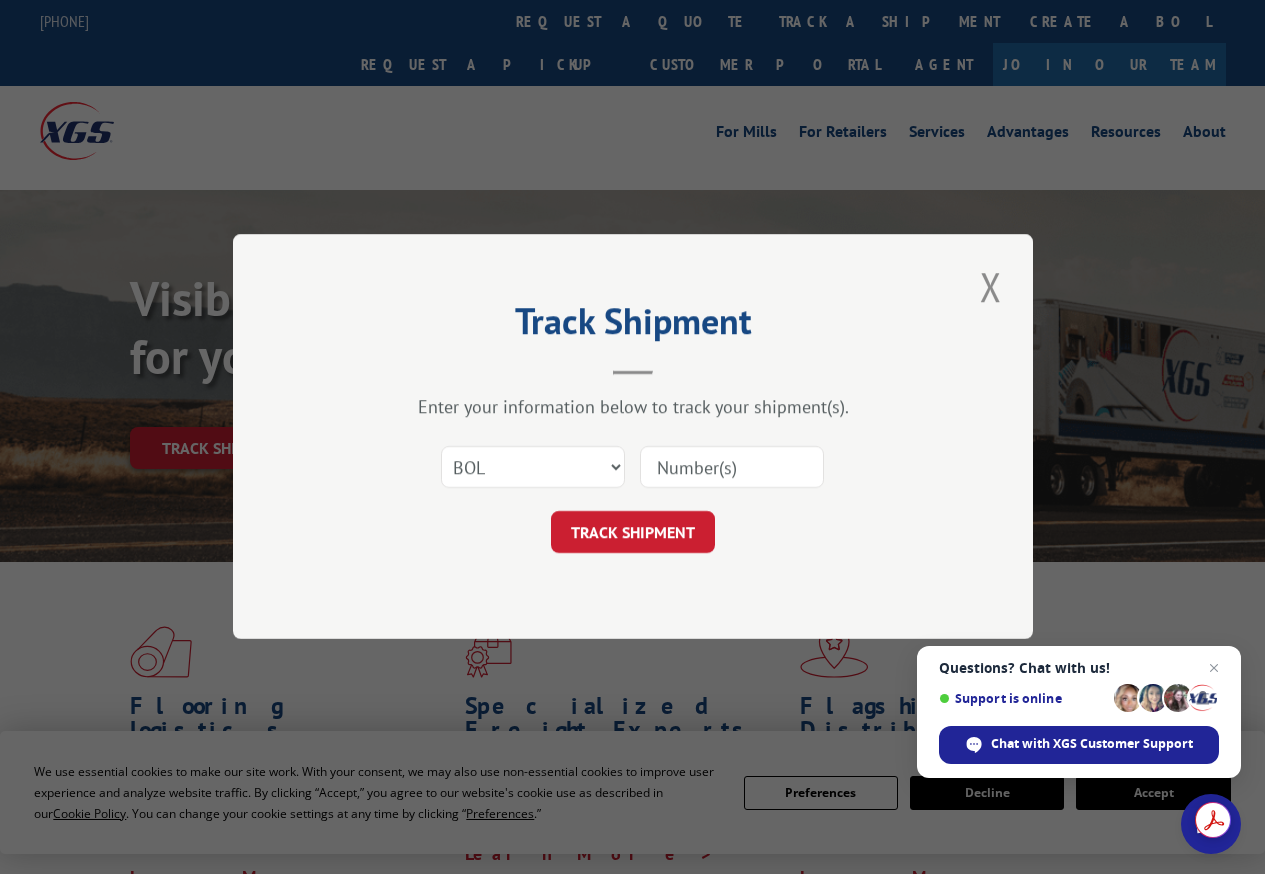click at bounding box center [732, 468] 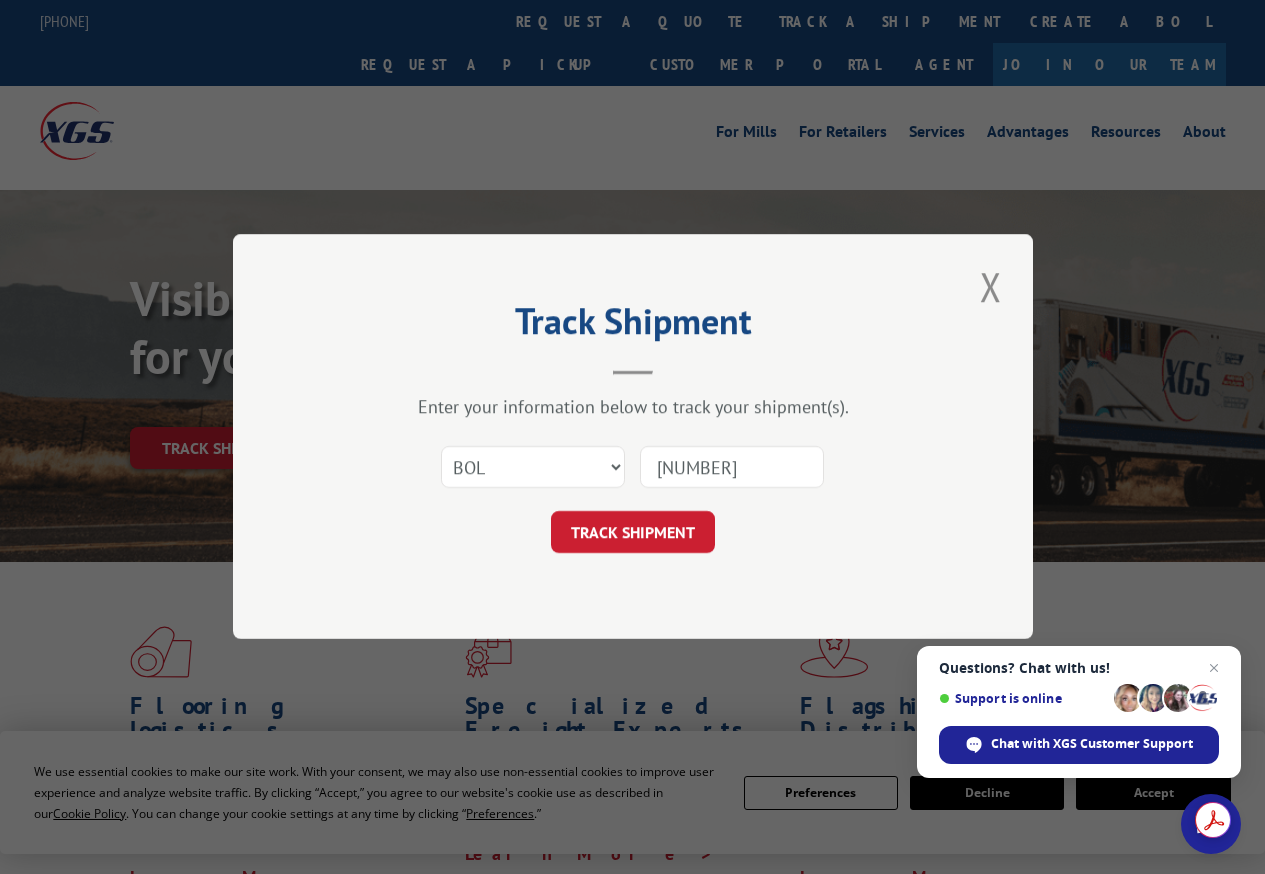 click on "[NUMBER]" at bounding box center (732, 468) 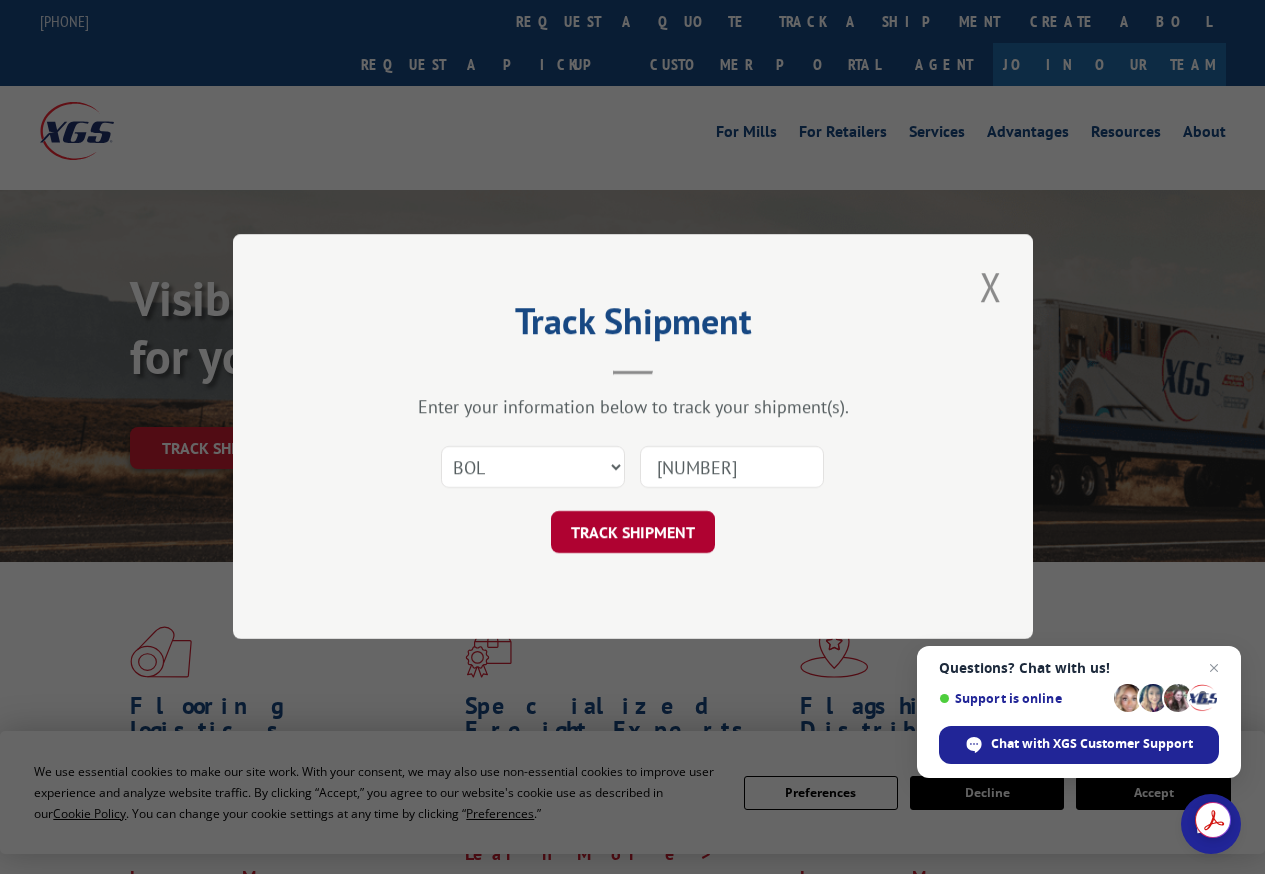click on "TRACK SHIPMENT" at bounding box center (633, 533) 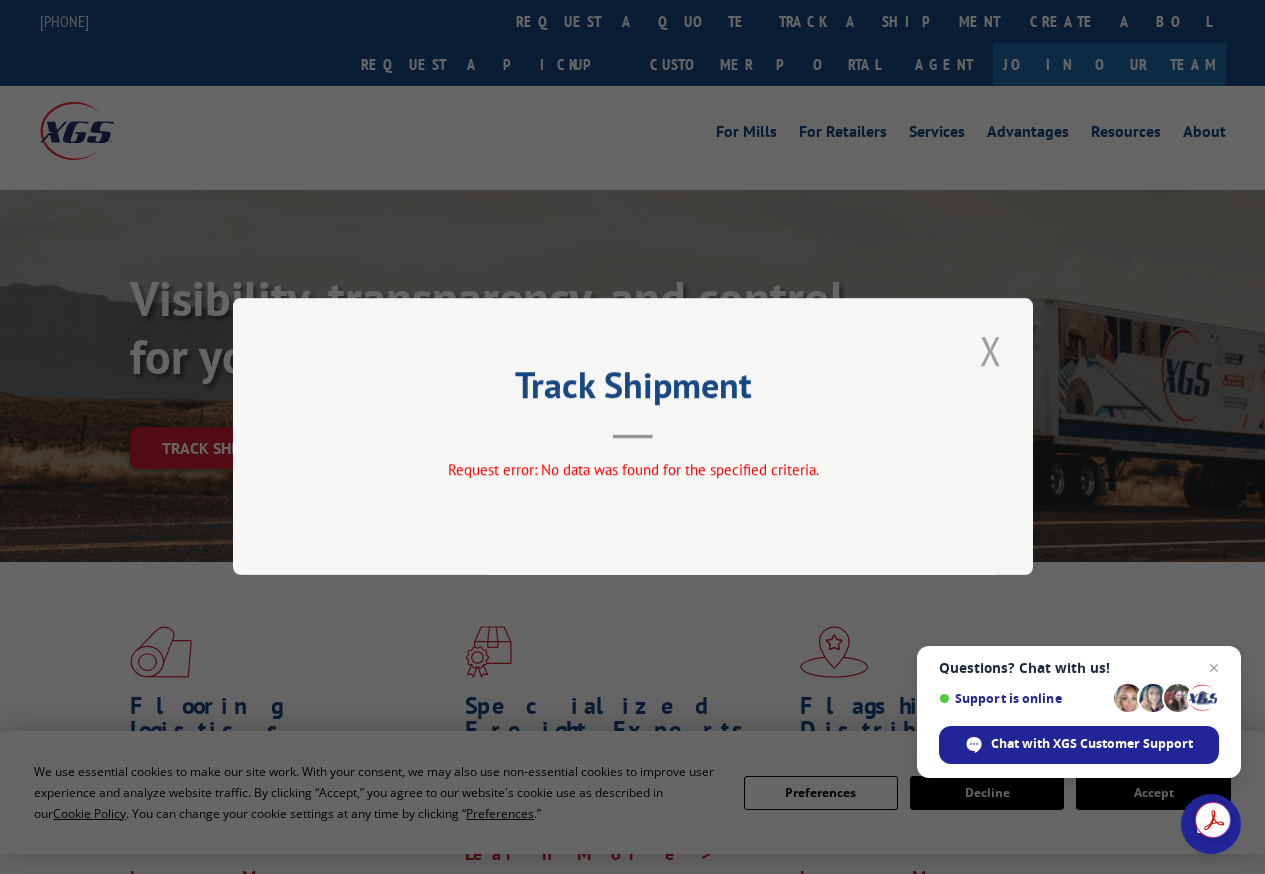 click at bounding box center (991, 350) 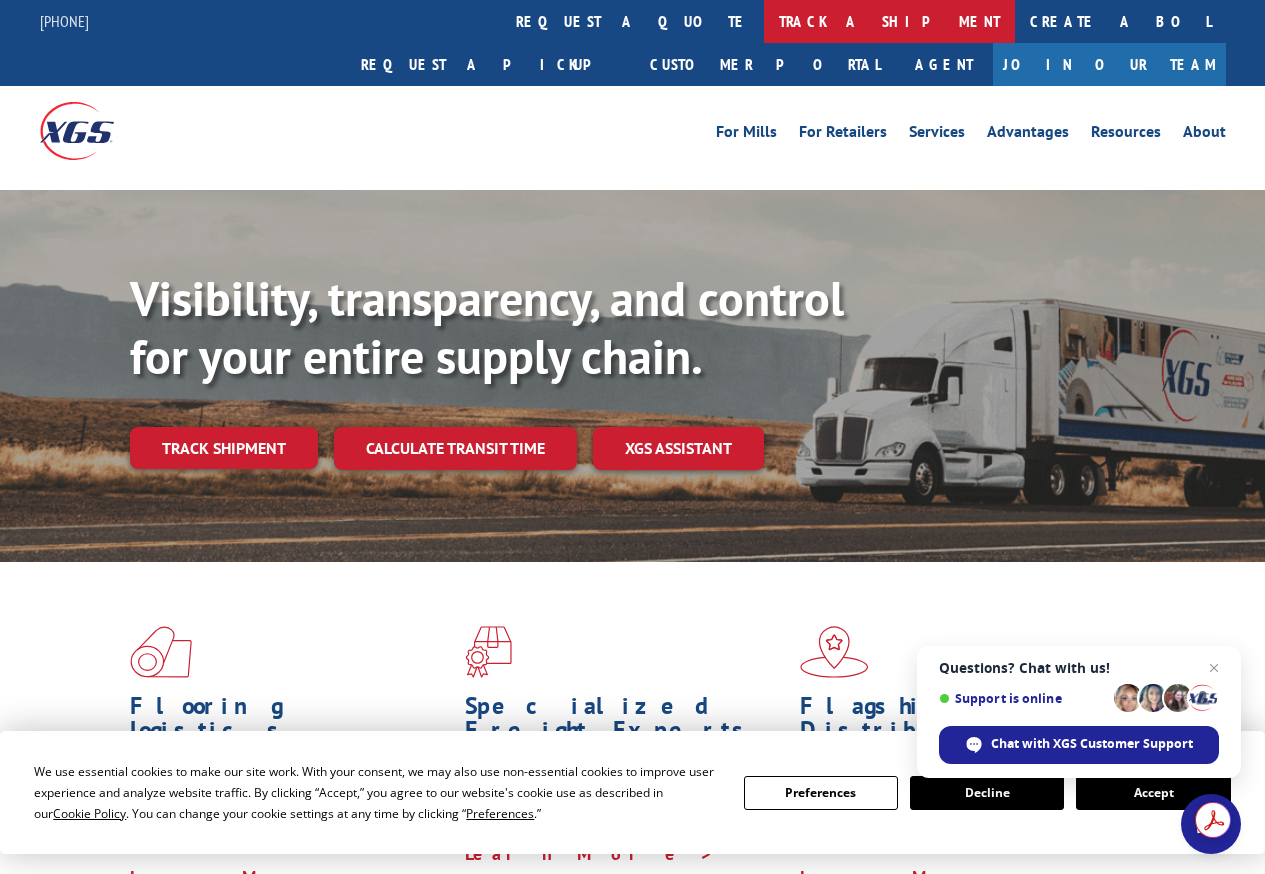click on "track a shipment" at bounding box center (889, 21) 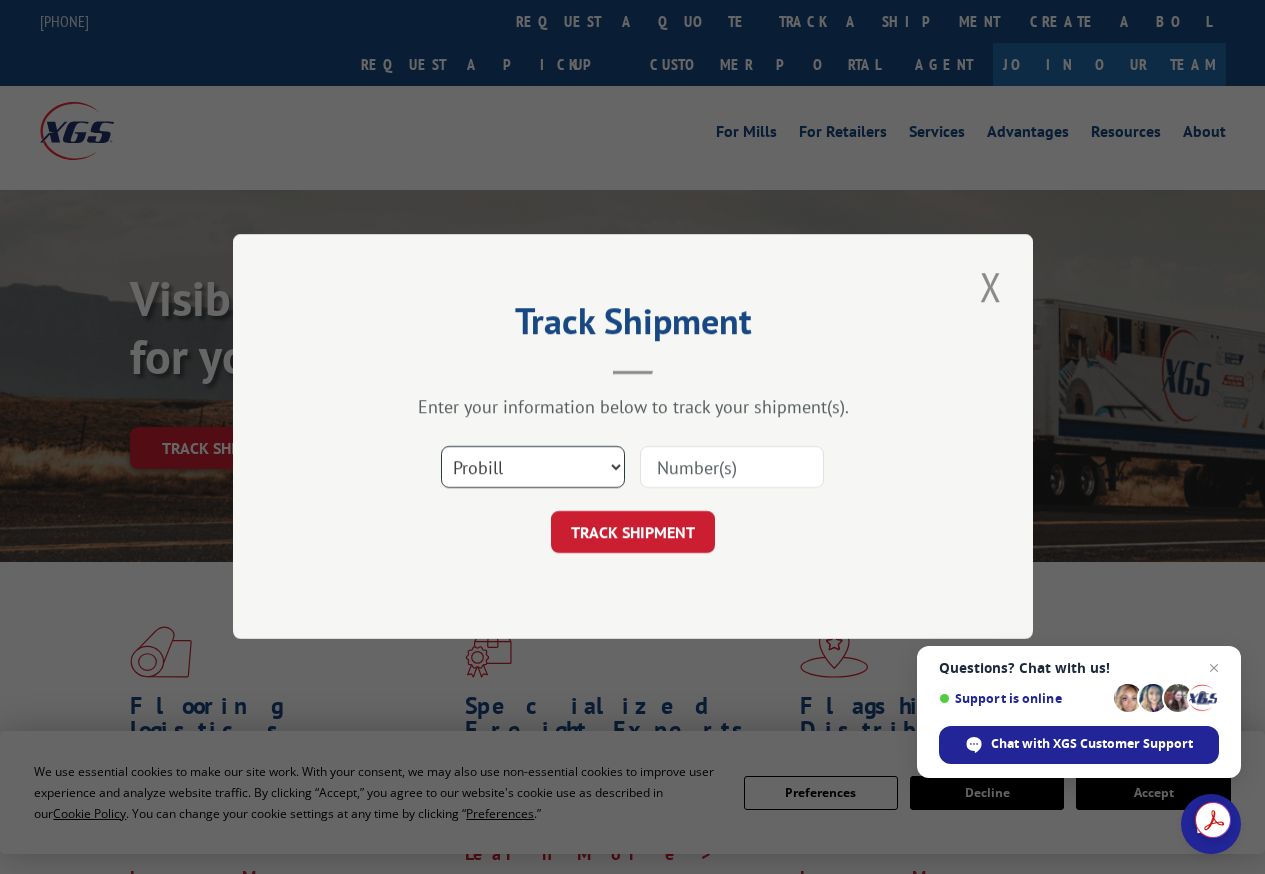 click on "Select category... Probill BOL PO" at bounding box center (533, 468) 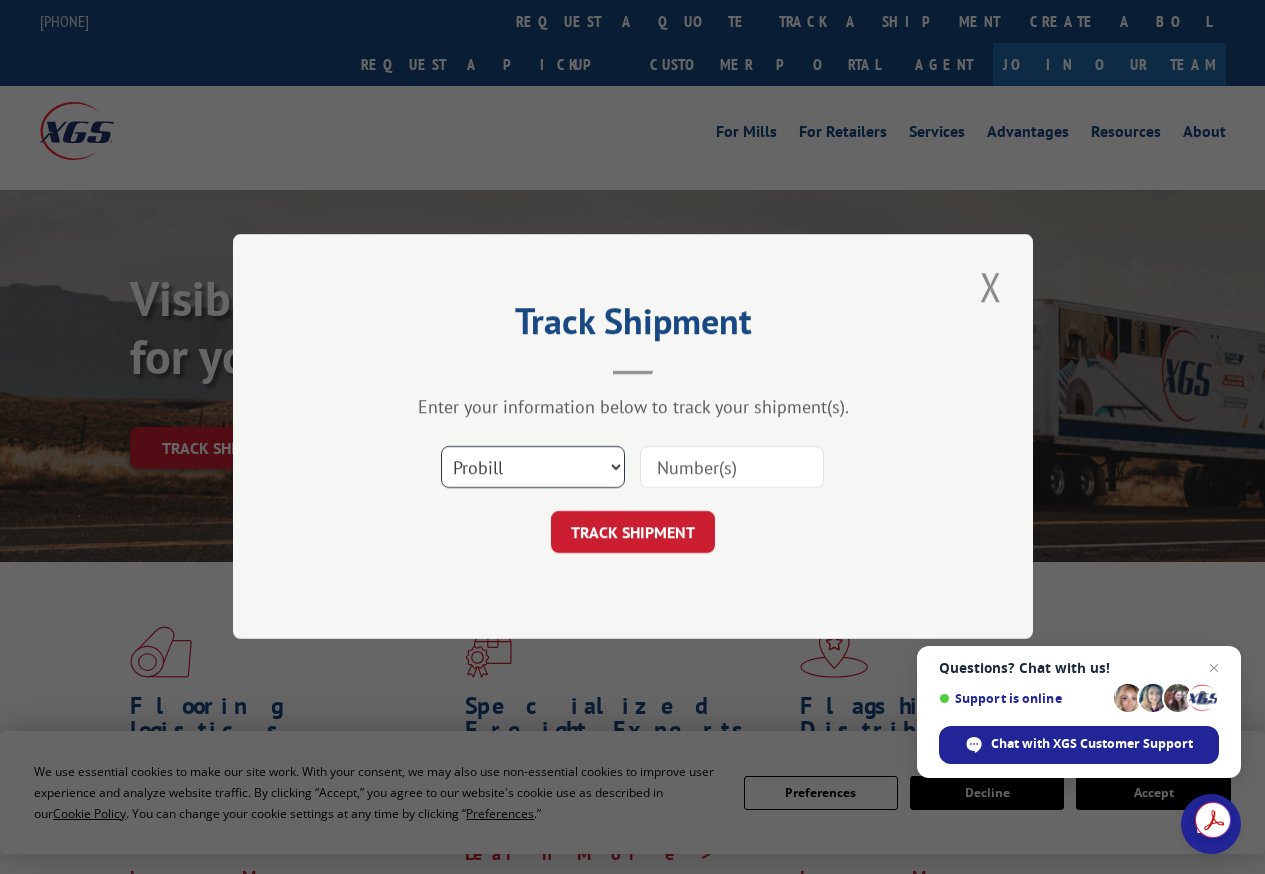 select on "po" 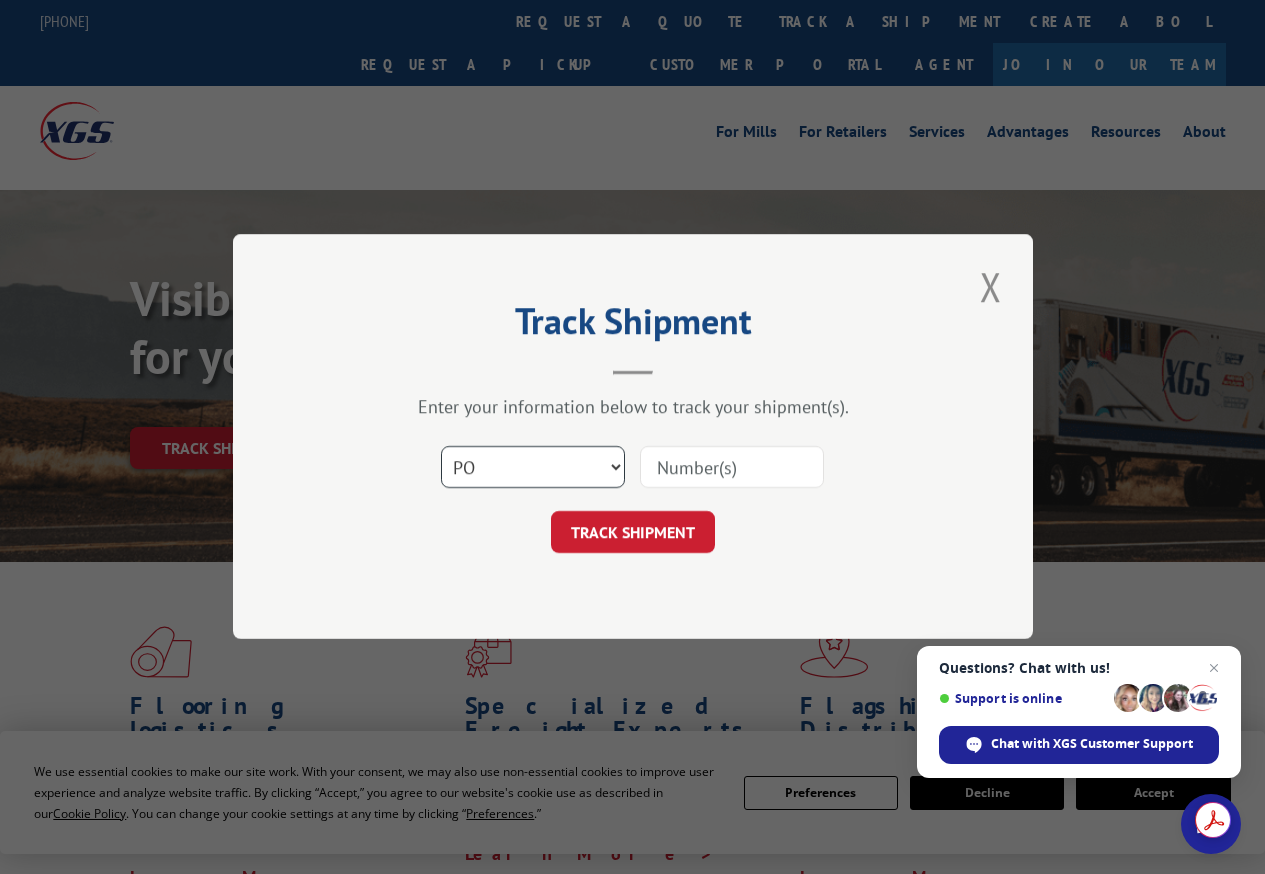 click on "Select category... Probill BOL PO" at bounding box center (533, 468) 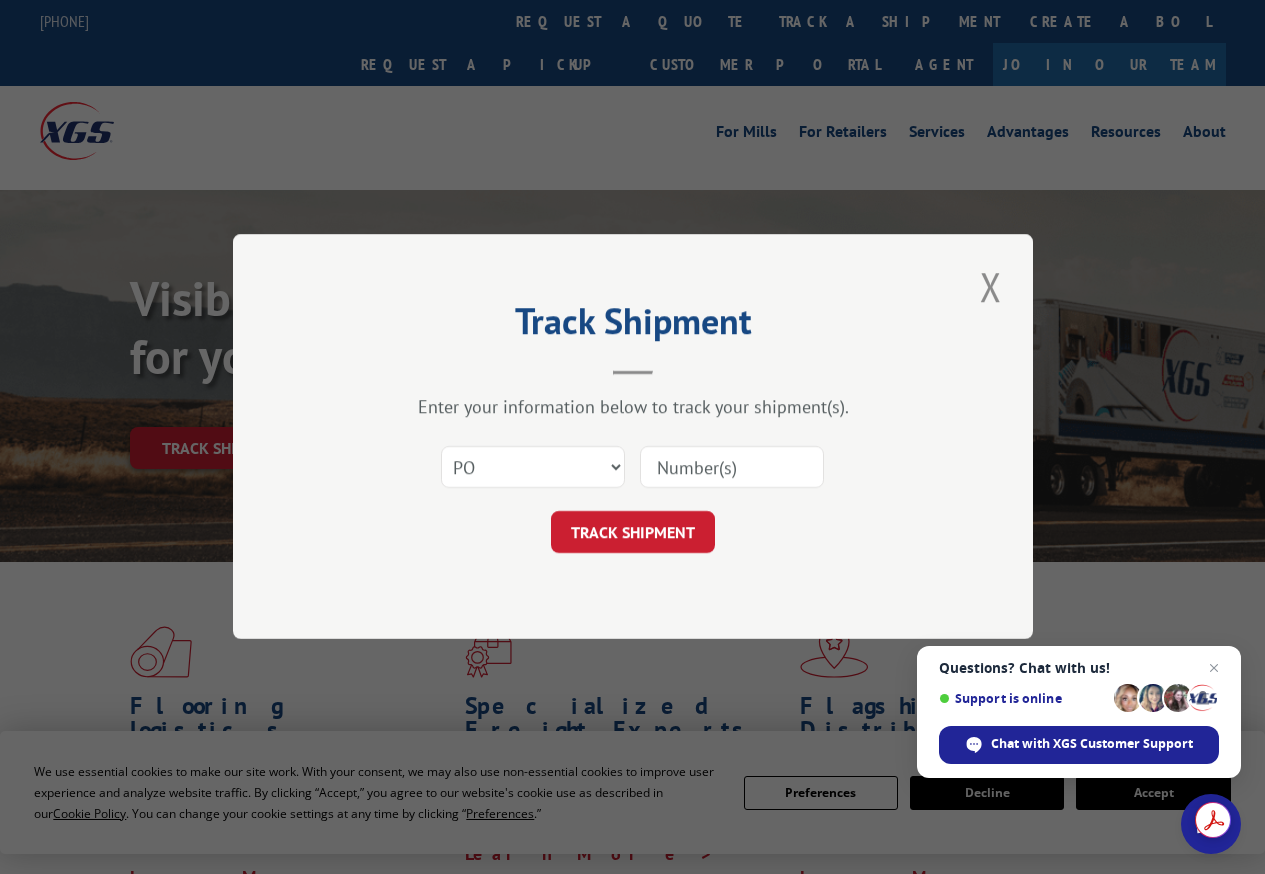 click at bounding box center (732, 468) 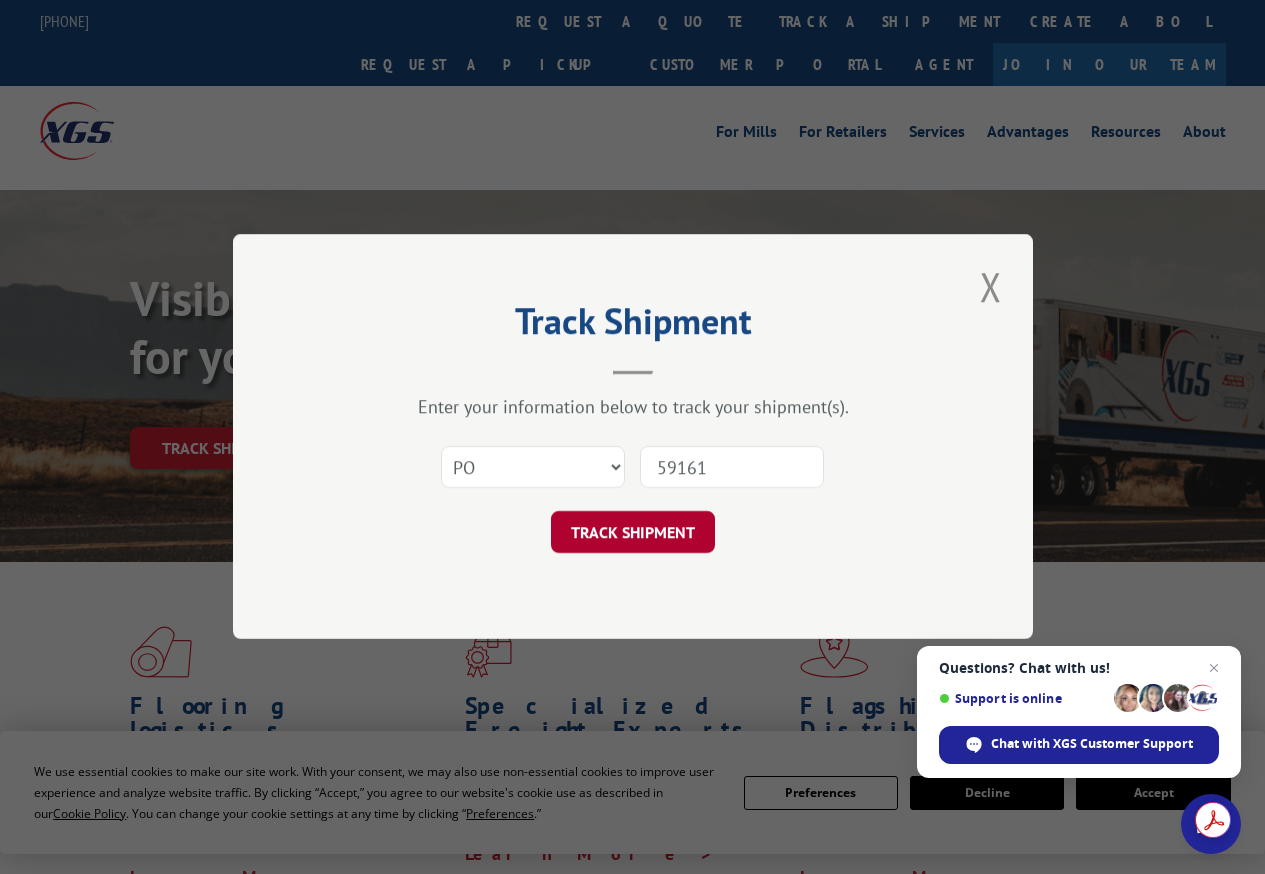 type on "59161" 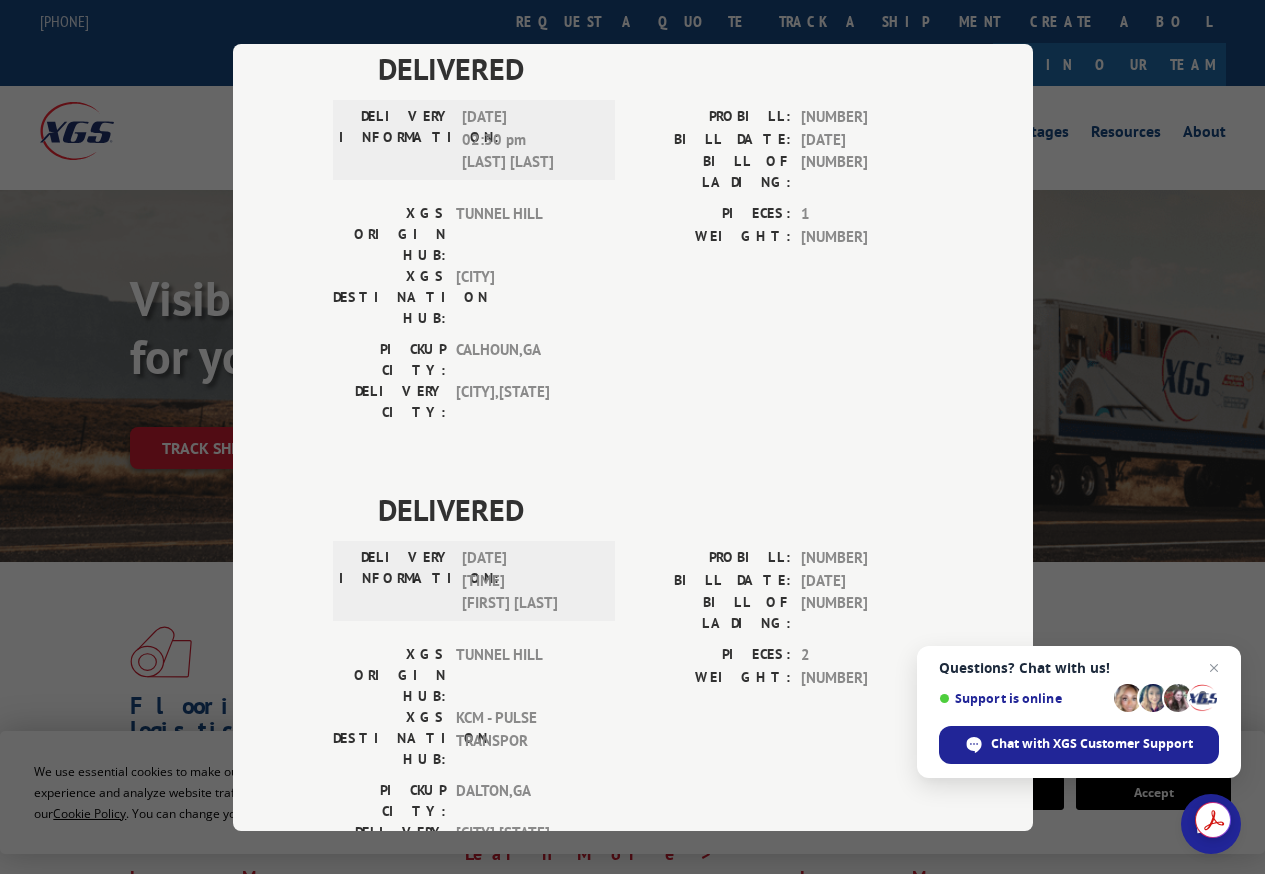scroll, scrollTop: 1079, scrollLeft: 0, axis: vertical 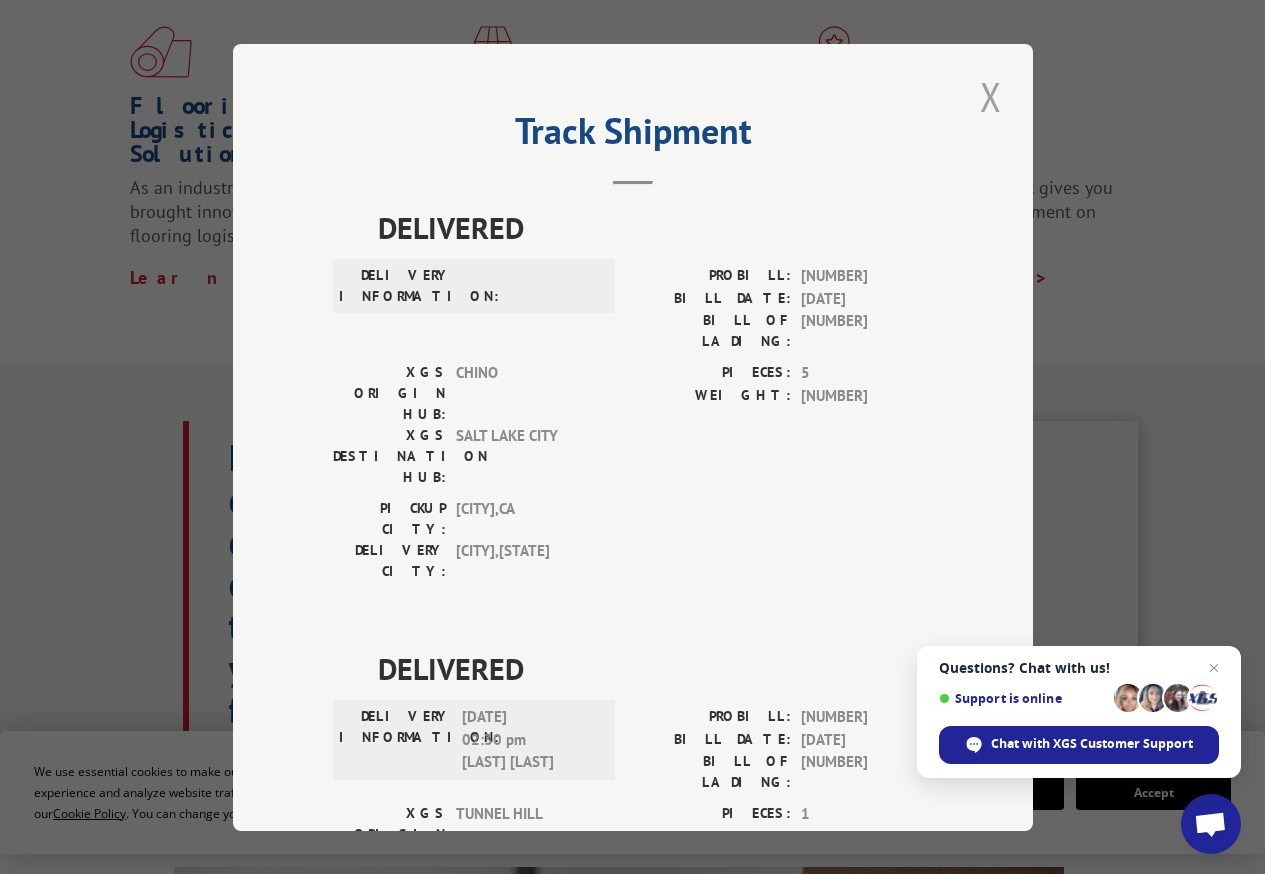 click at bounding box center [991, 96] 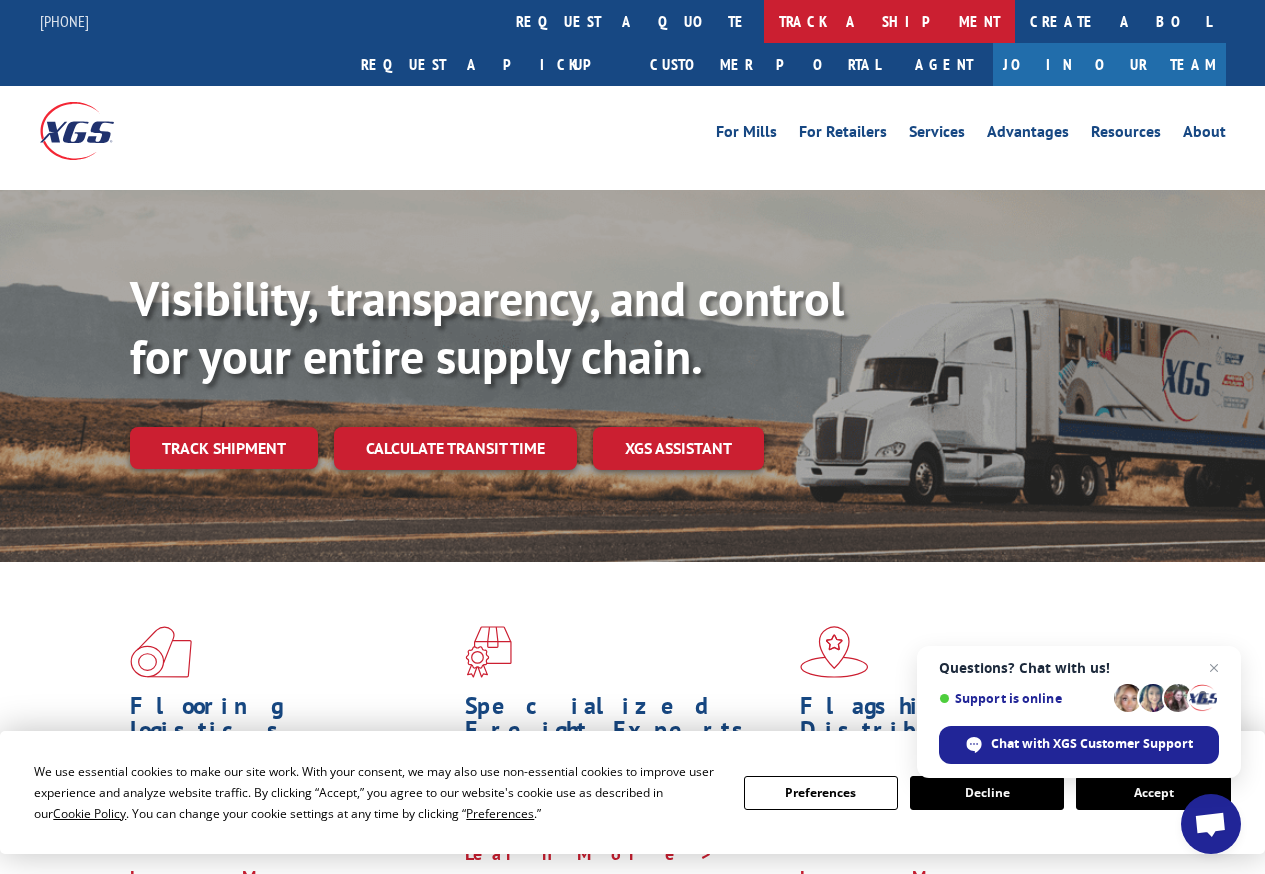 click on "track a shipment" at bounding box center (889, 21) 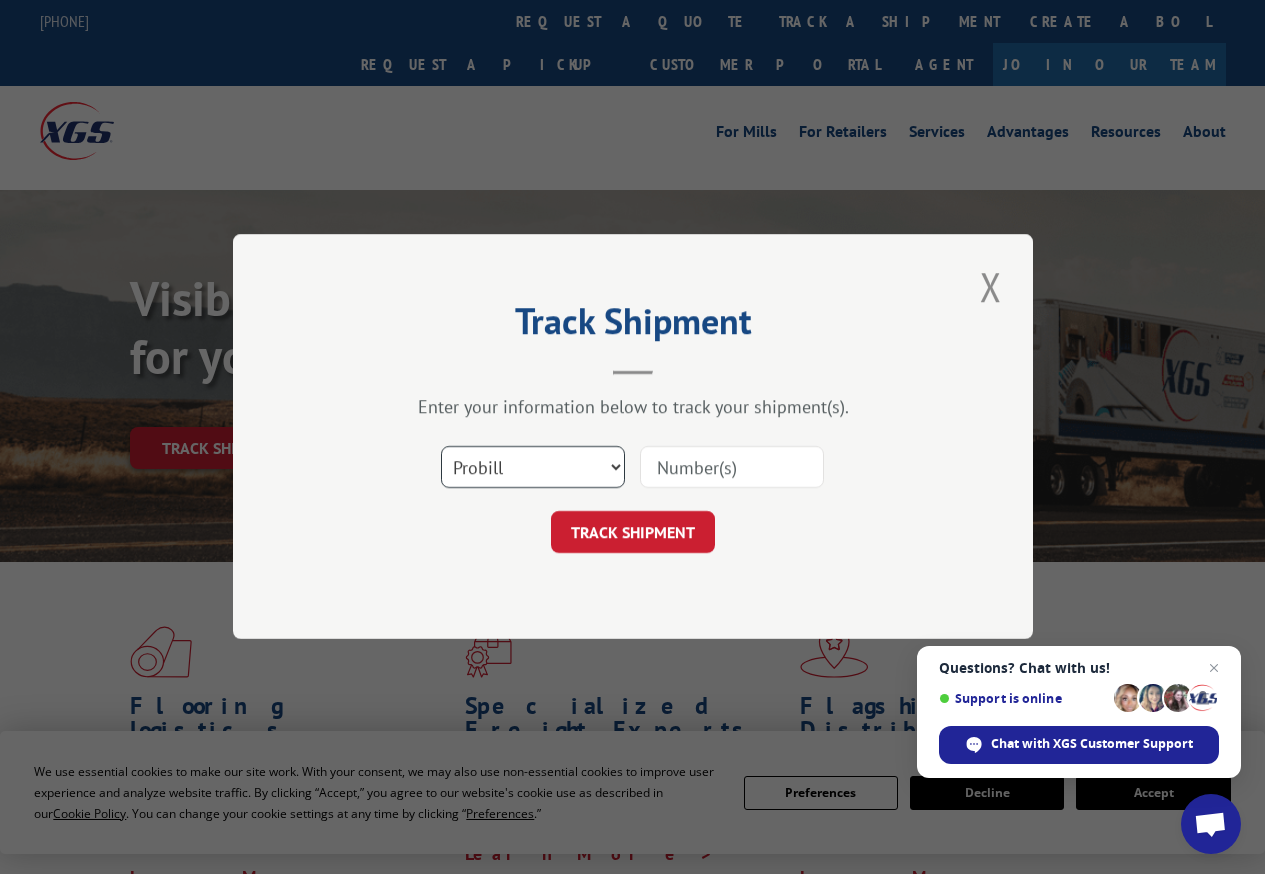 click on "Select category... Probill BOL PO" at bounding box center [533, 468] 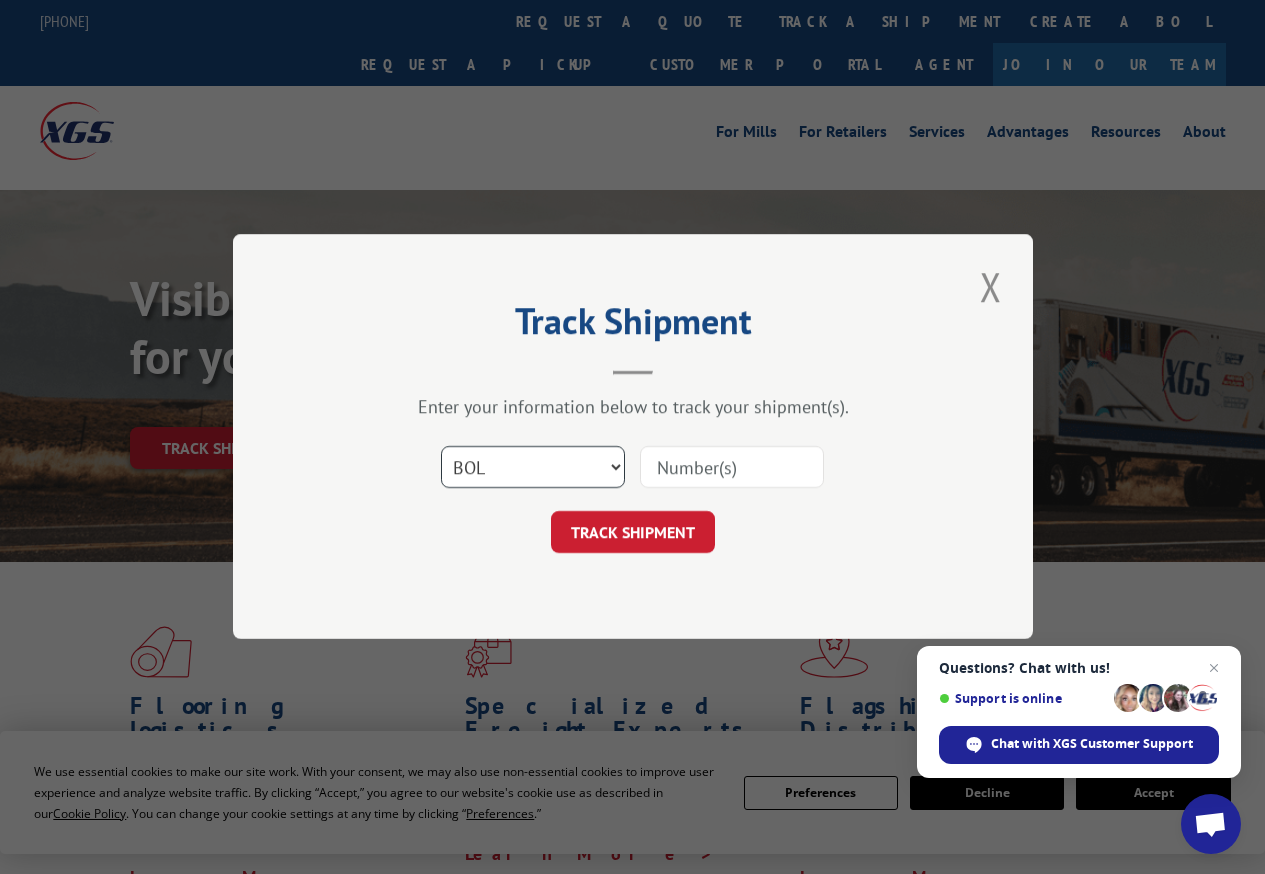 click on "Select category... Probill BOL PO" at bounding box center [533, 468] 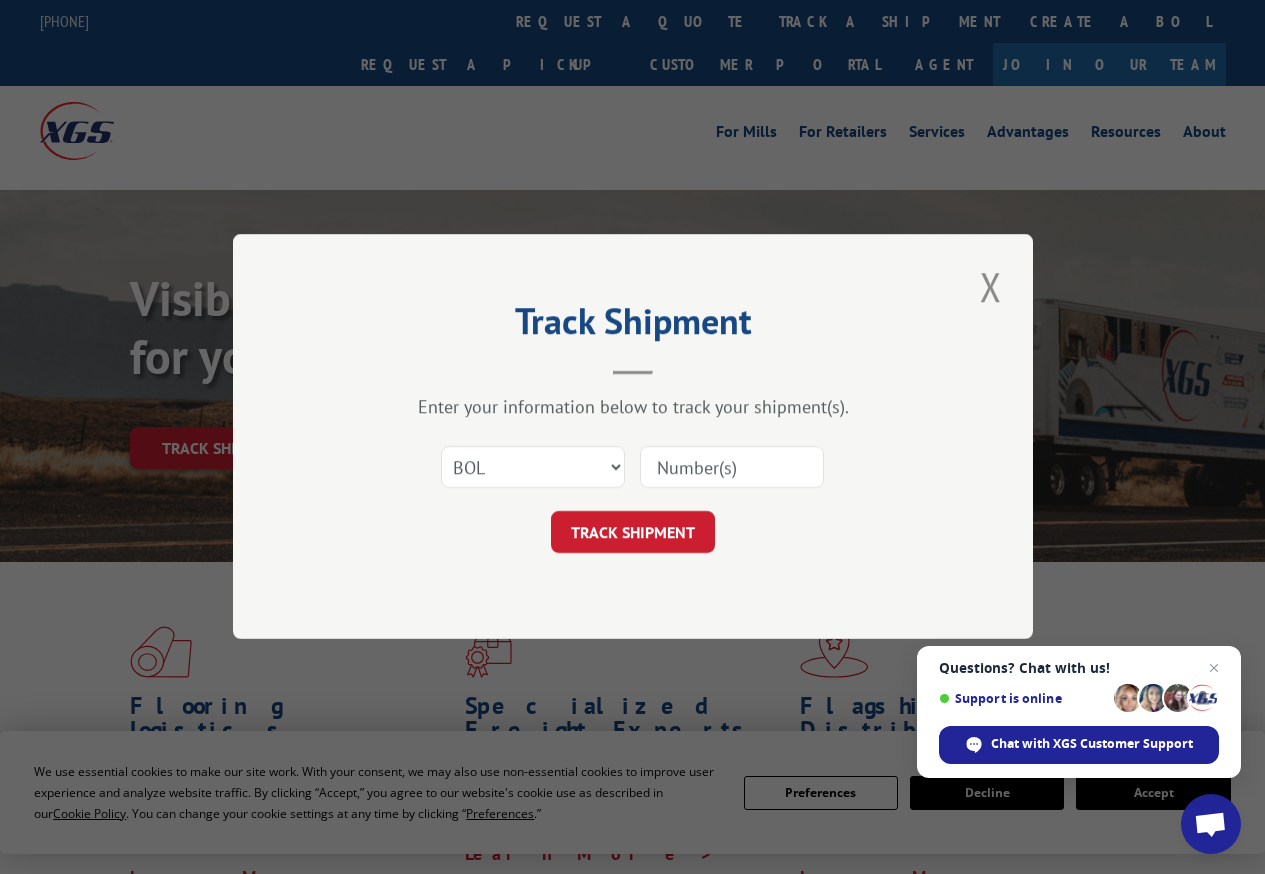 click at bounding box center [732, 468] 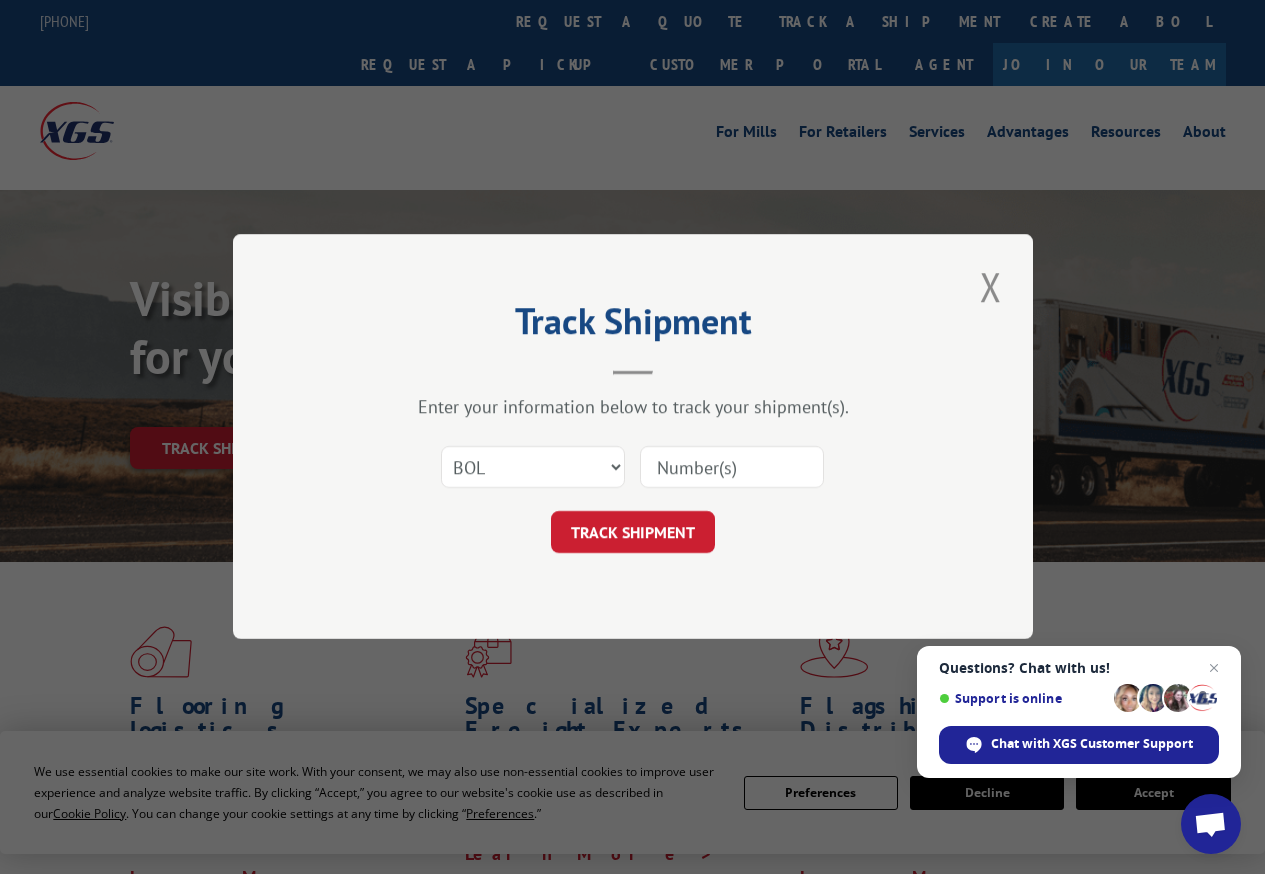 paste on "[NUMBER]" 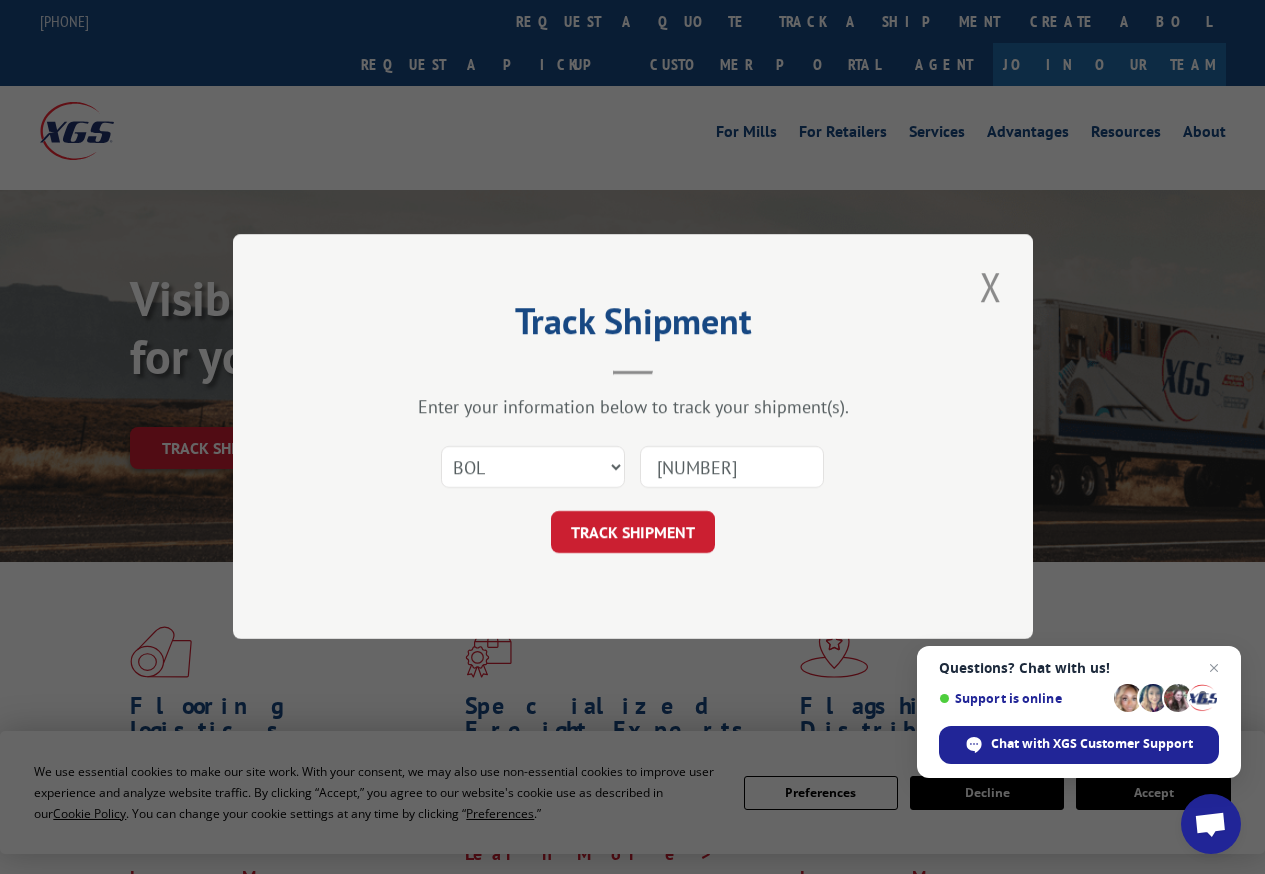 click on "[NUMBER]" at bounding box center [732, 468] 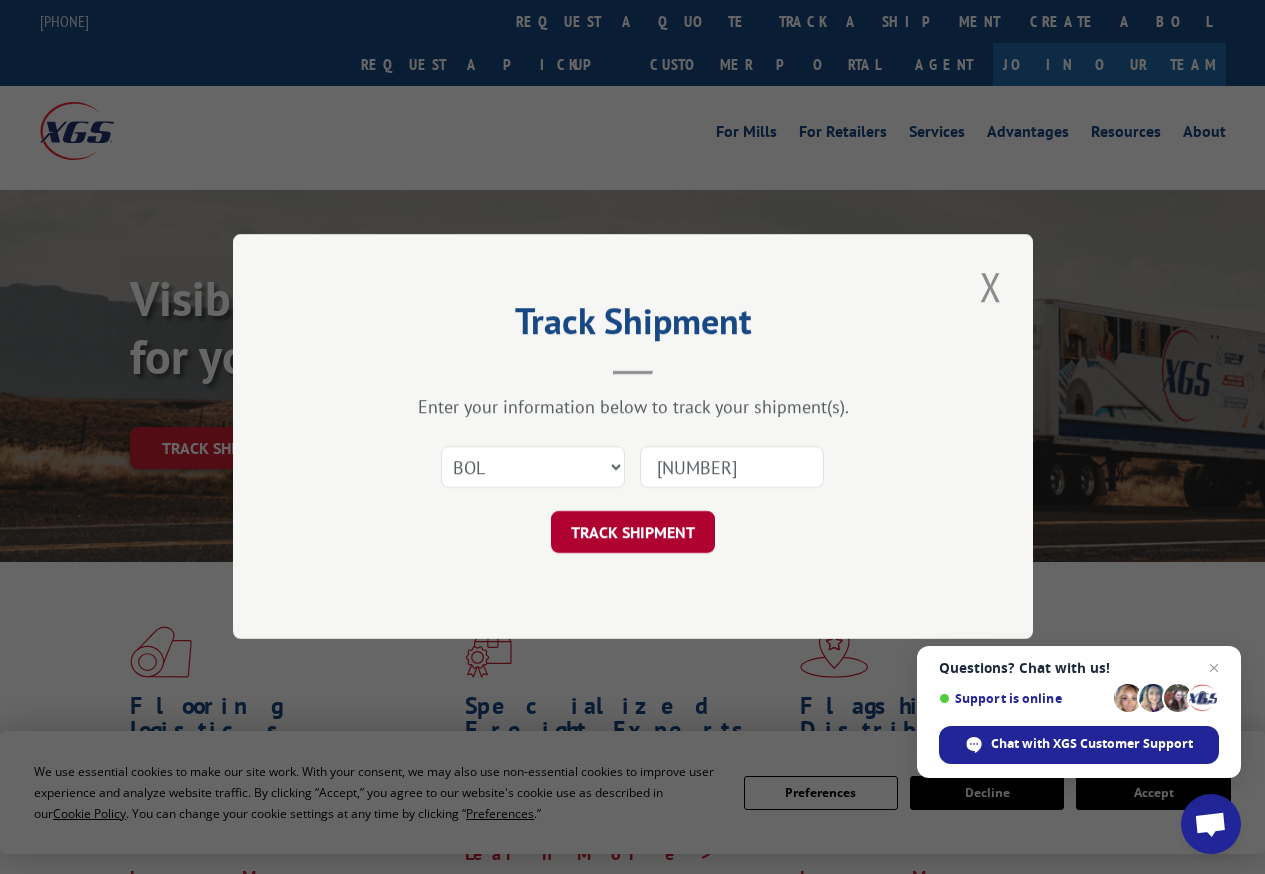 type on "[NUMBER]" 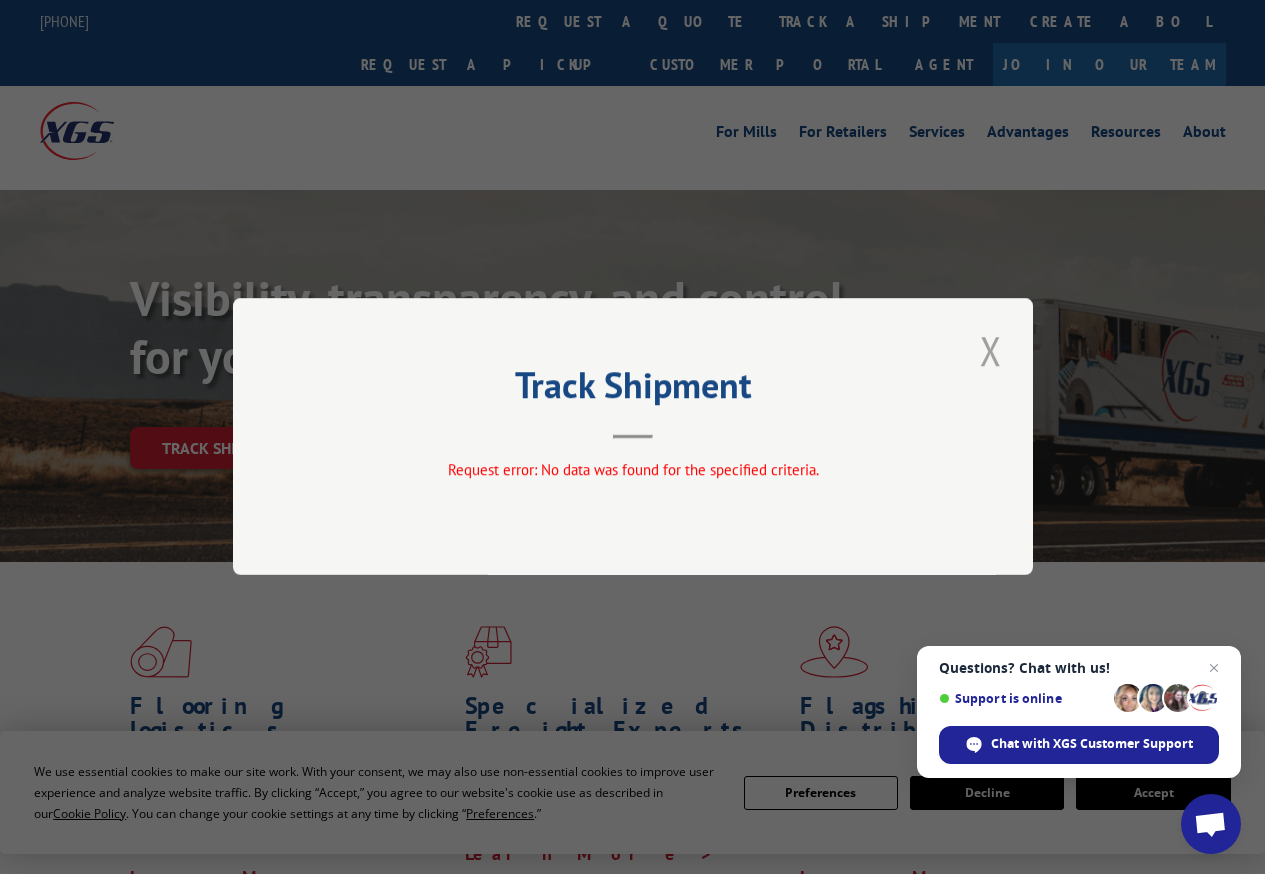 click at bounding box center [991, 350] 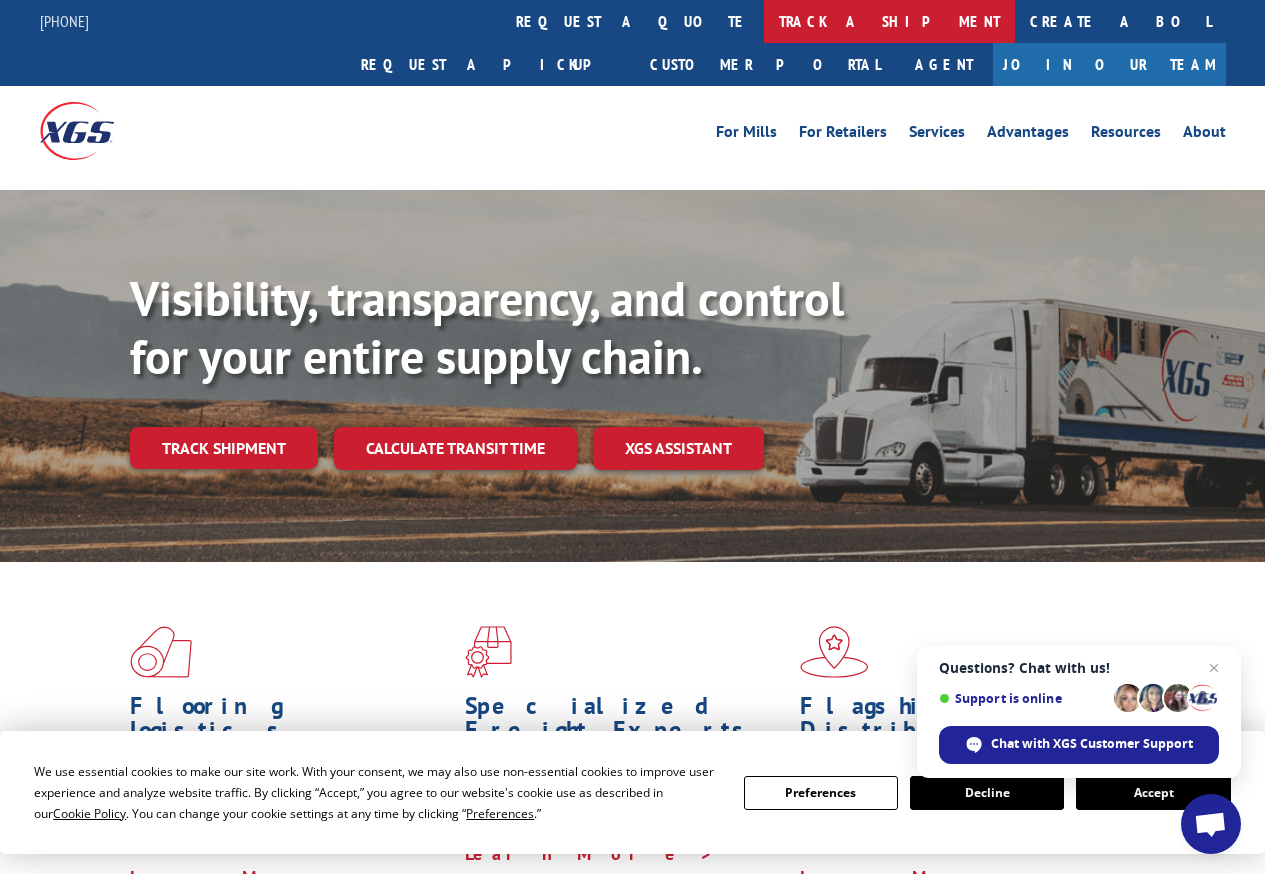 click on "track a shipment" at bounding box center (889, 21) 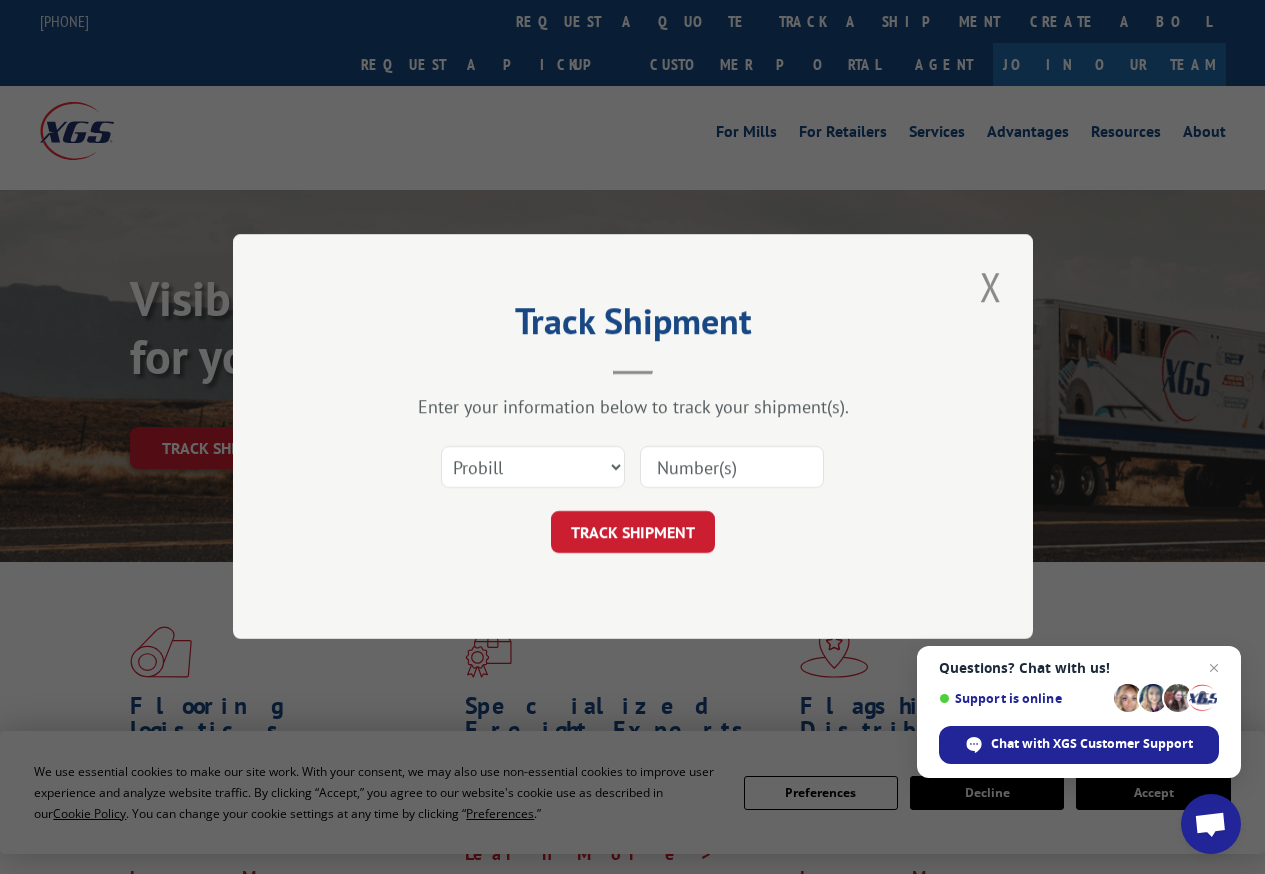 click at bounding box center [732, 468] 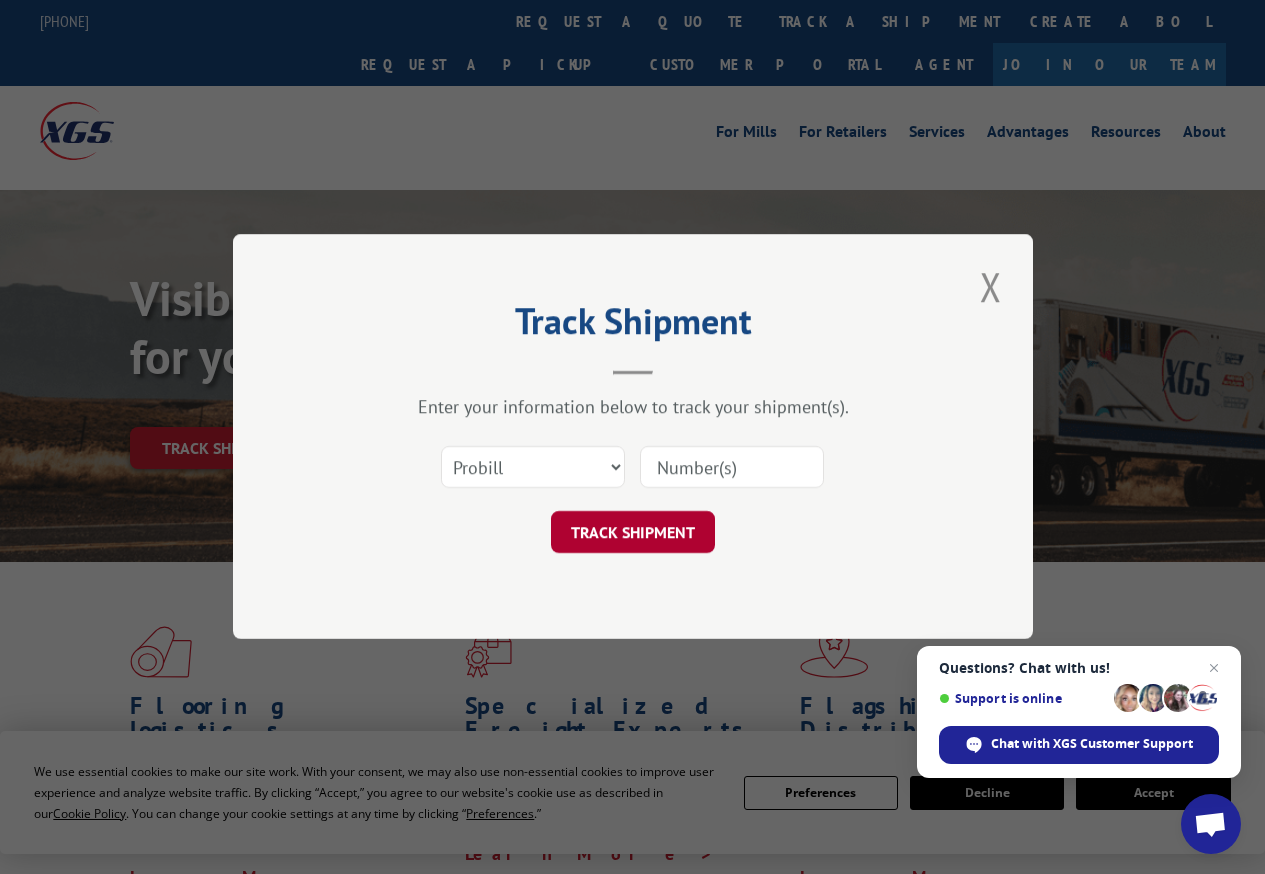 type on "[NUMBER]" 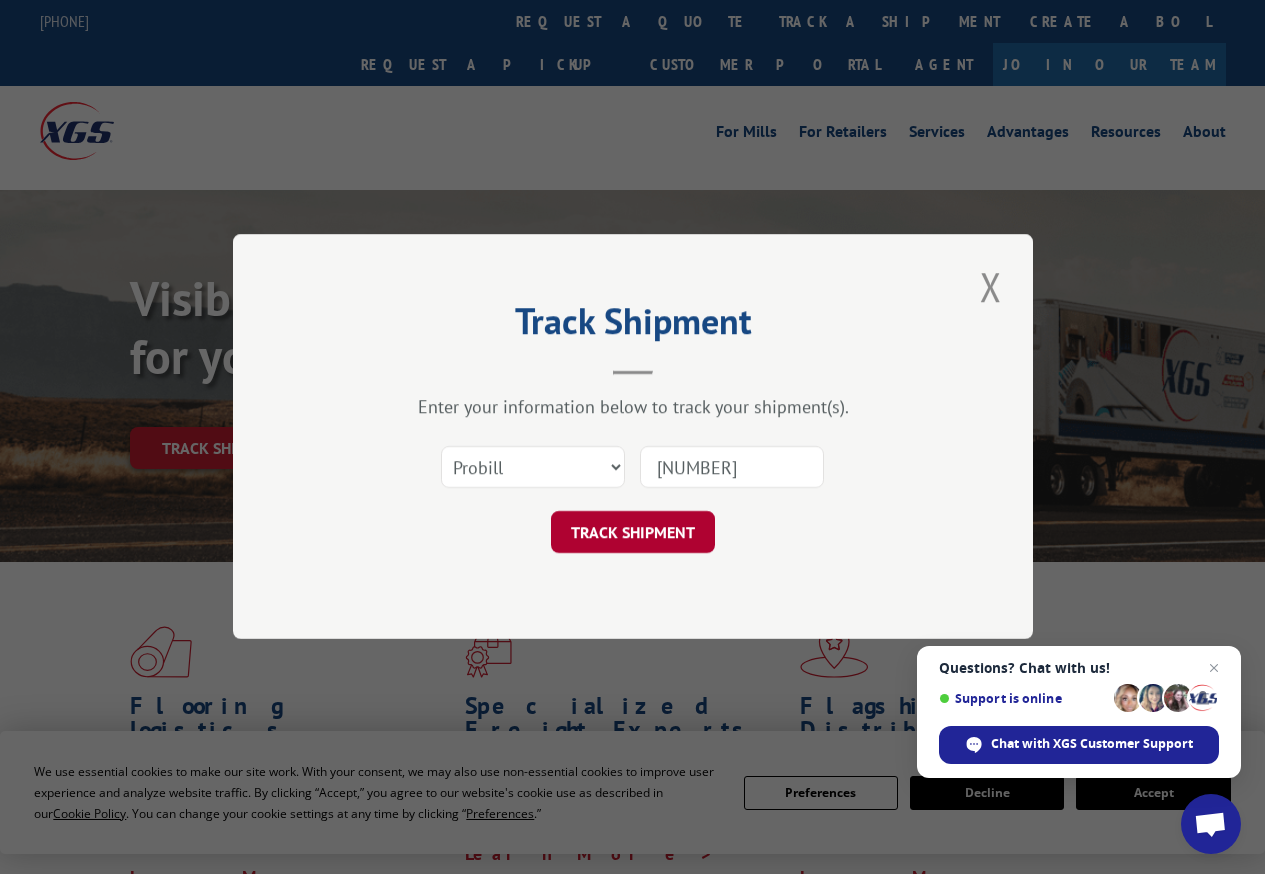 click on "TRACK SHIPMENT" at bounding box center [633, 533] 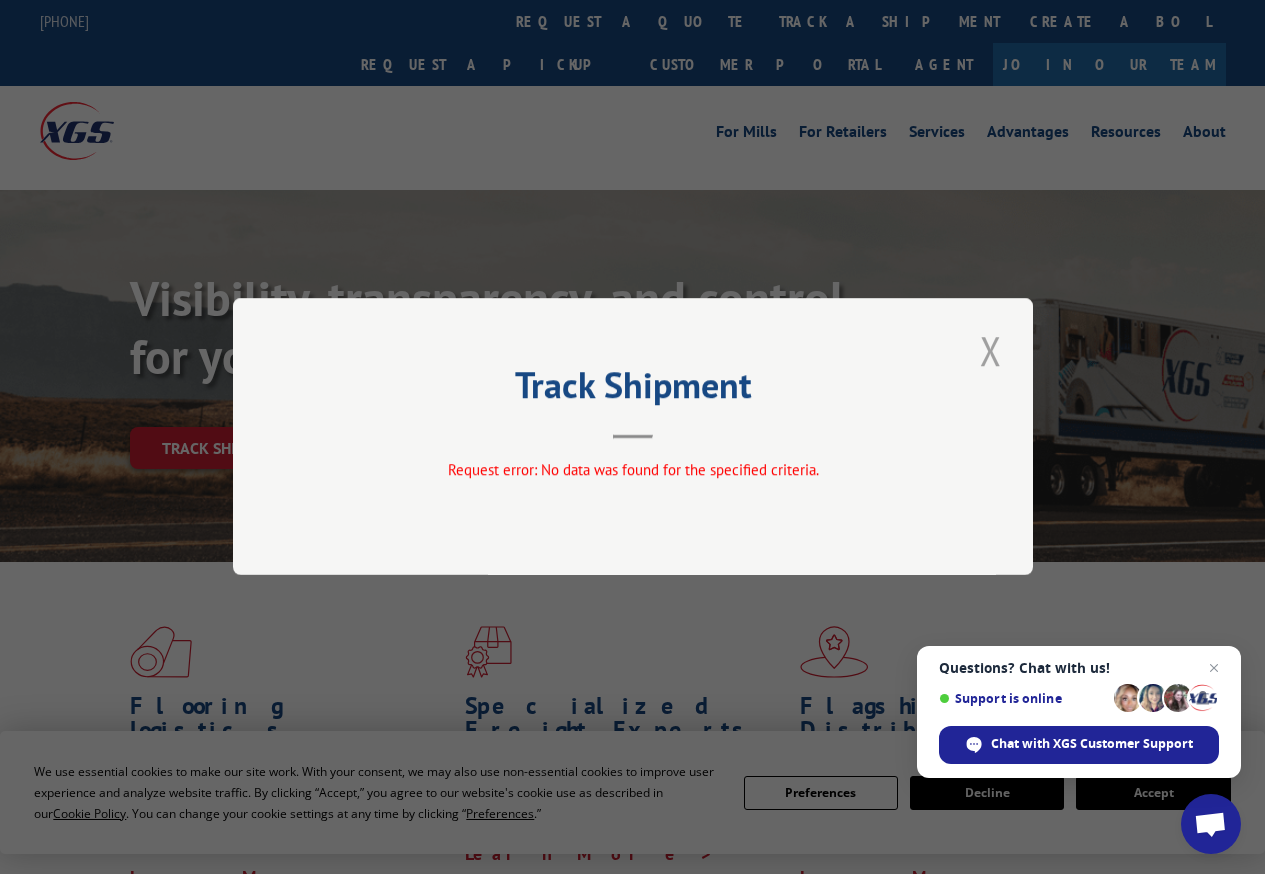 click at bounding box center [991, 350] 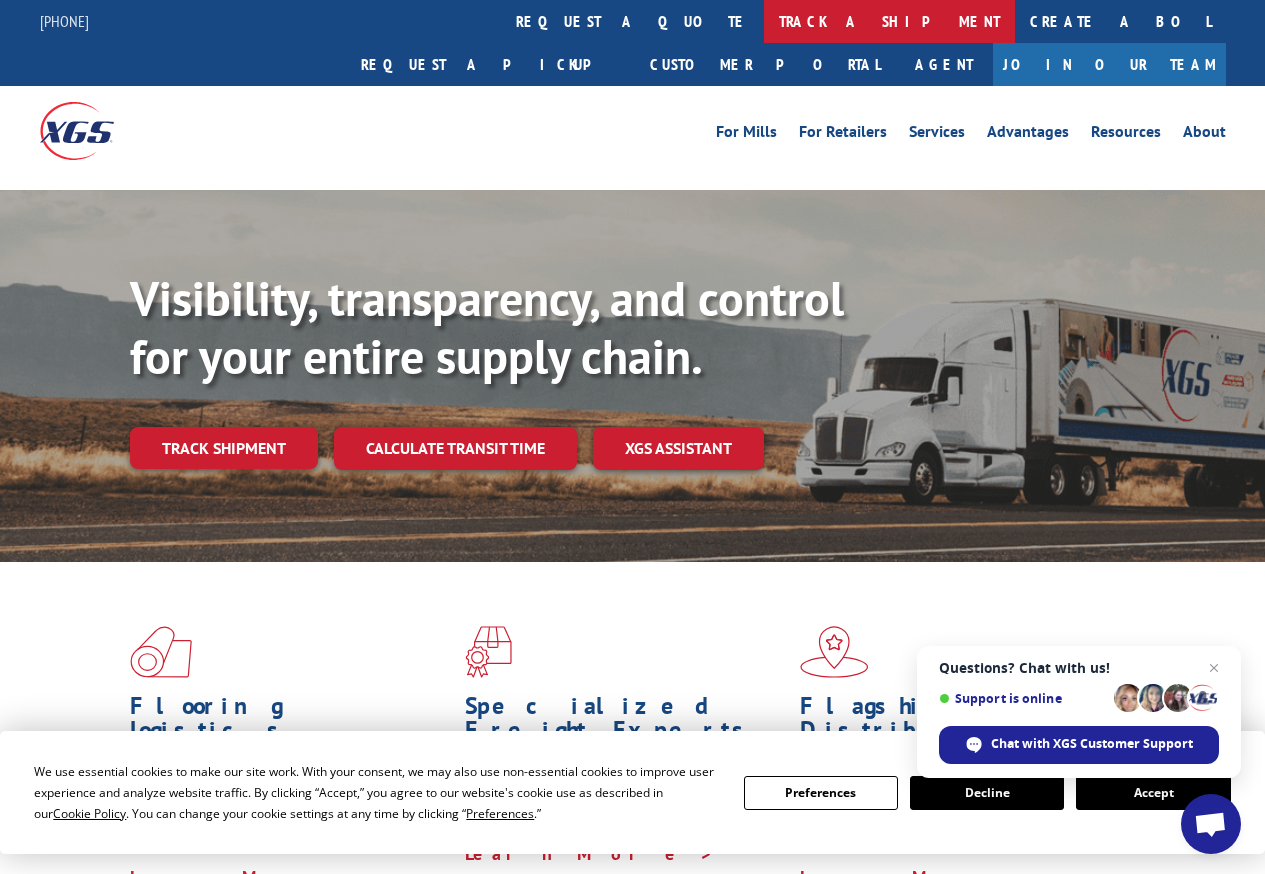 click on "track a shipment" at bounding box center (889, 21) 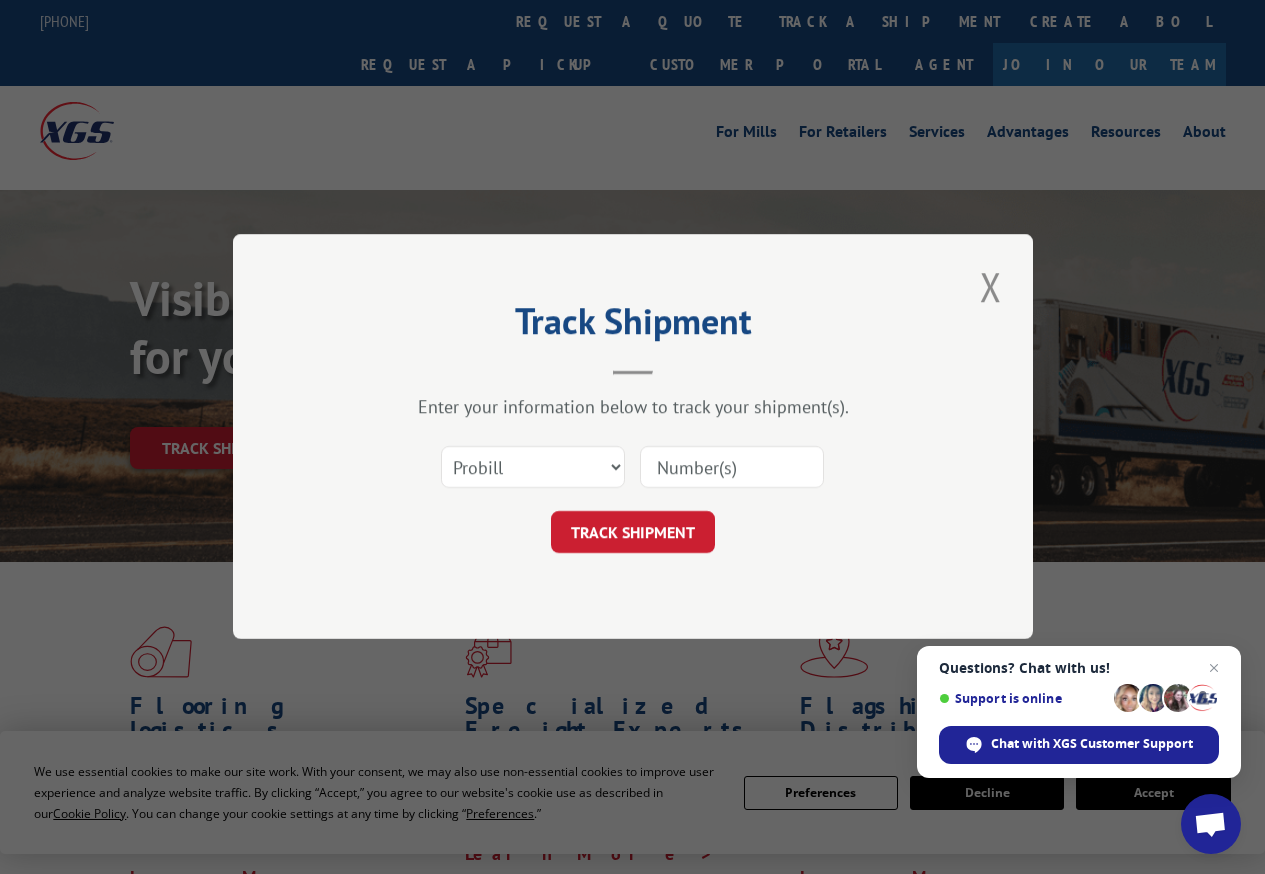 drag, startPoint x: 489, startPoint y: 489, endPoint x: 493, endPoint y: 468, distance: 21.377558 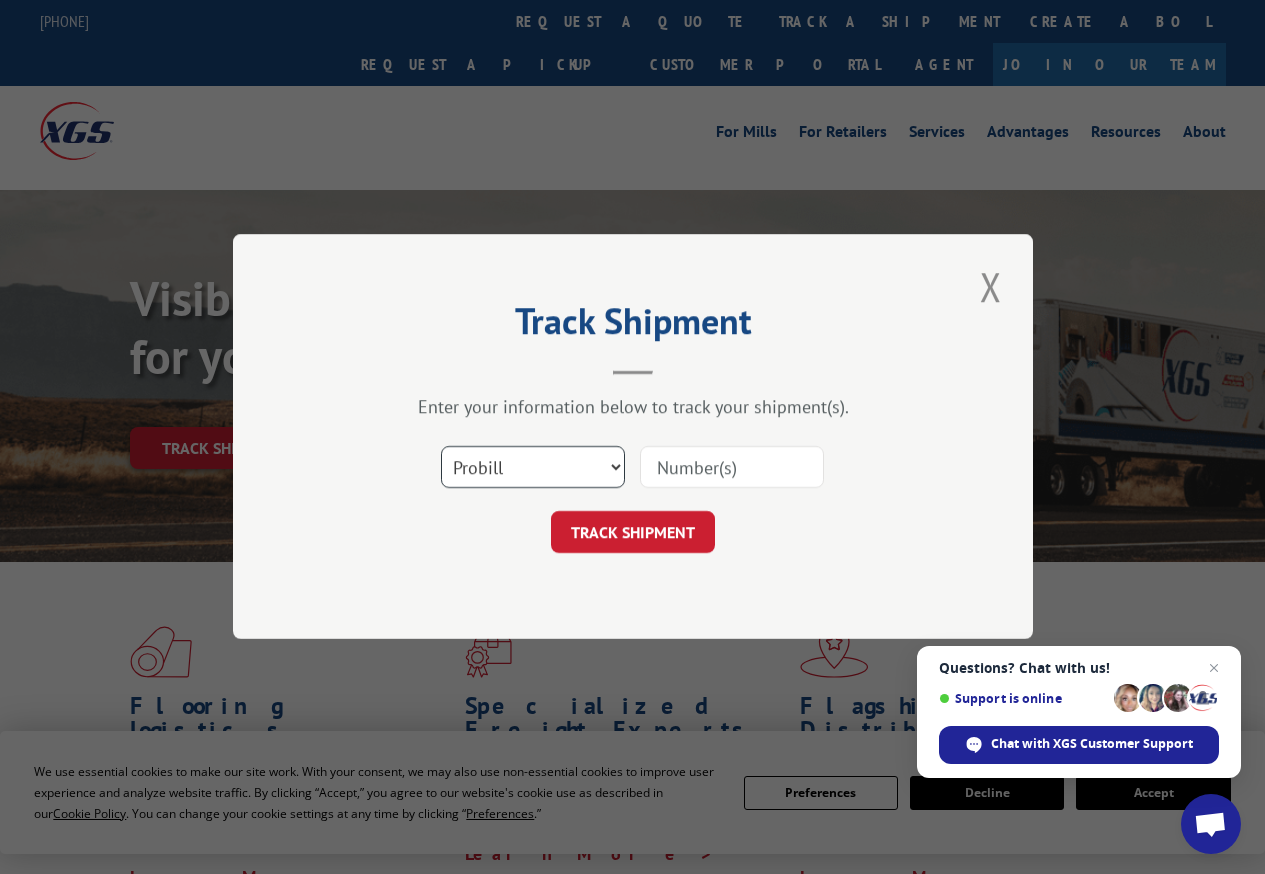 click on "Select category... Probill BOL PO" at bounding box center (533, 468) 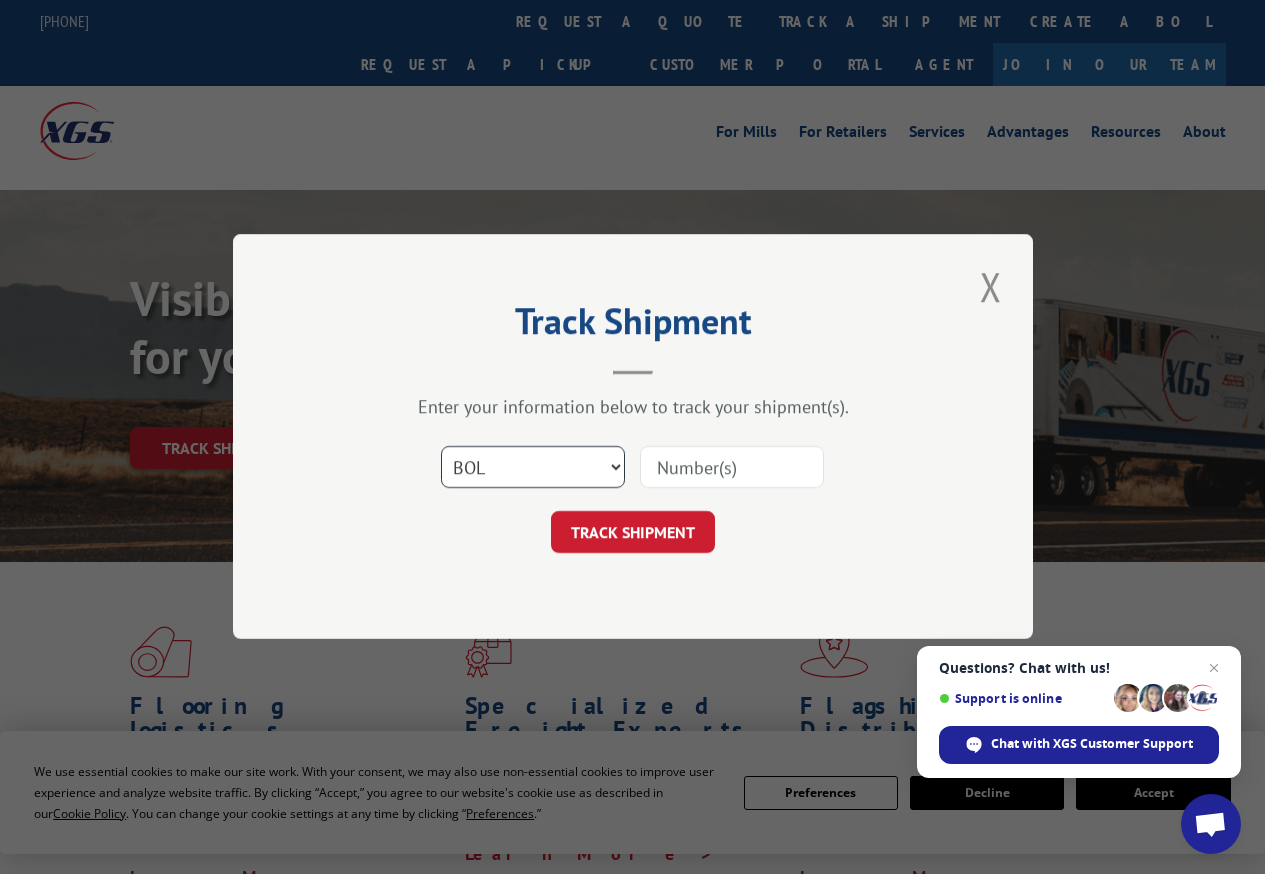 click on "Select category... Probill BOL PO" at bounding box center [533, 468] 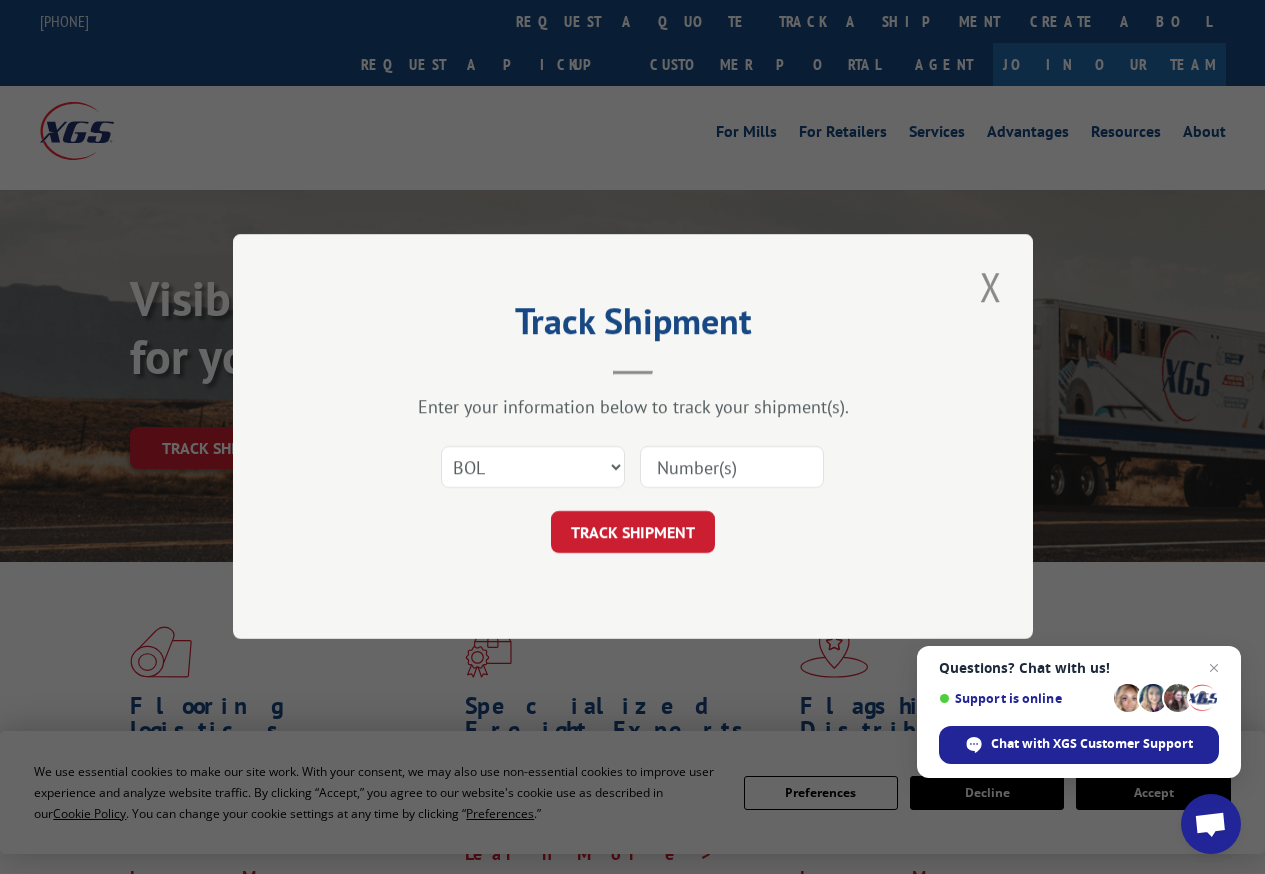 click at bounding box center [732, 468] 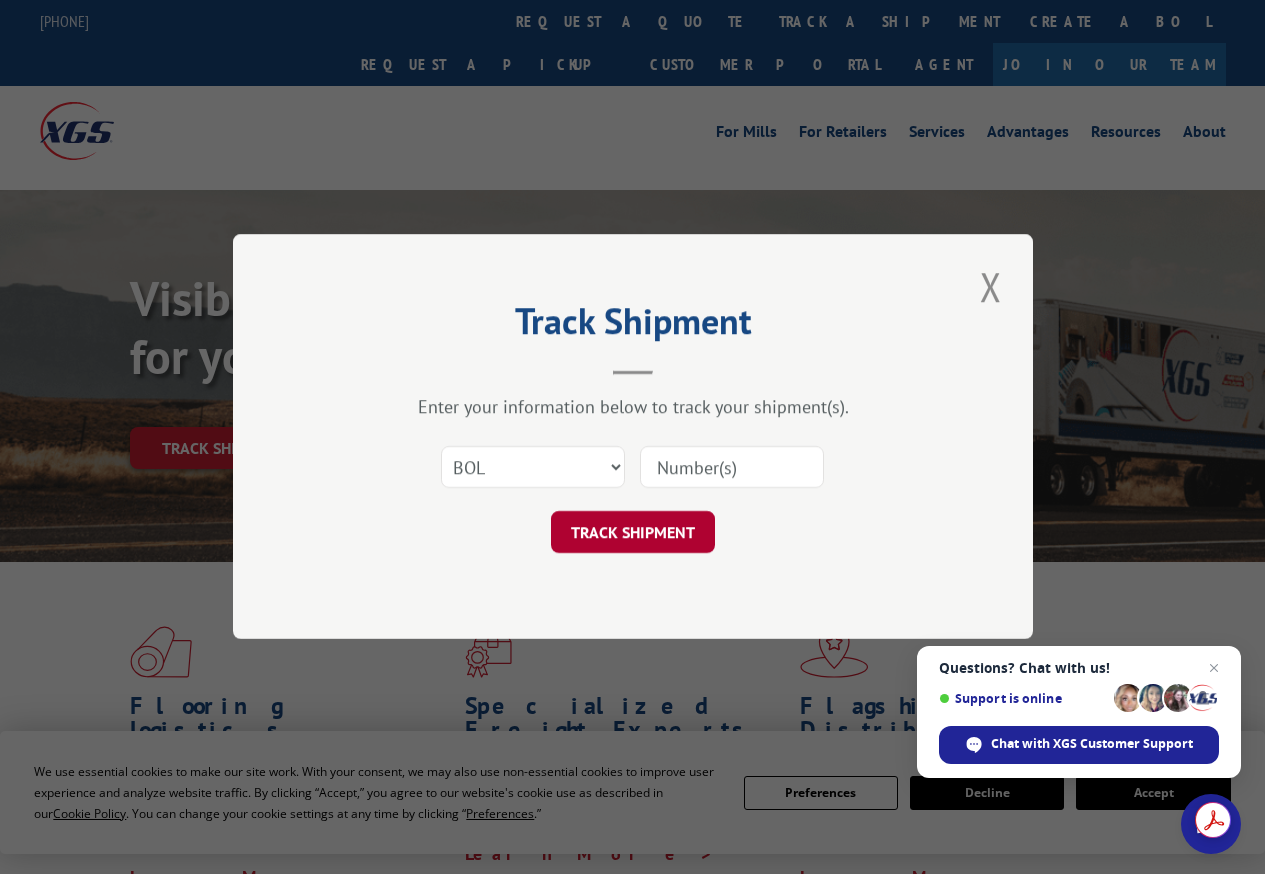 type on "[NUMBER]" 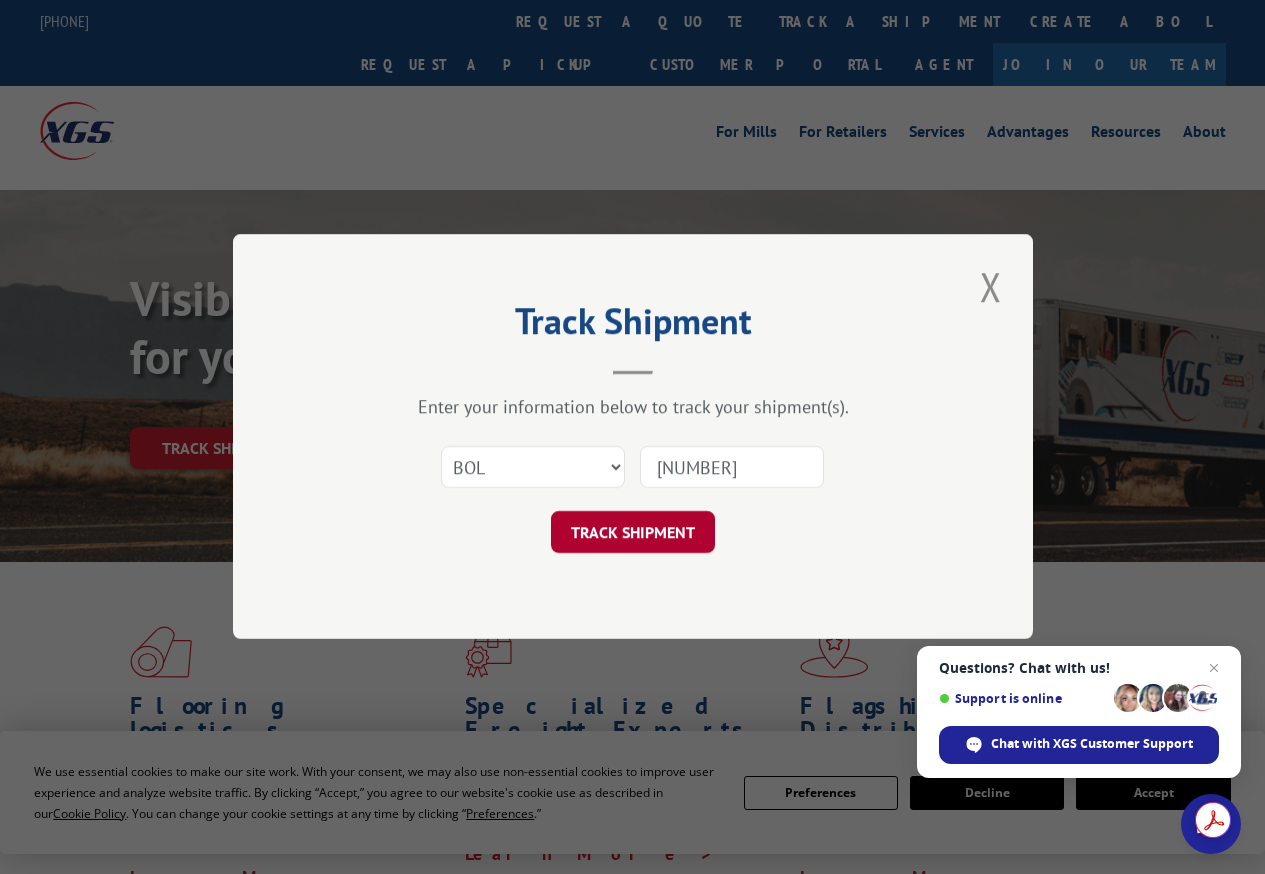 click on "TRACK SHIPMENT" at bounding box center [633, 533] 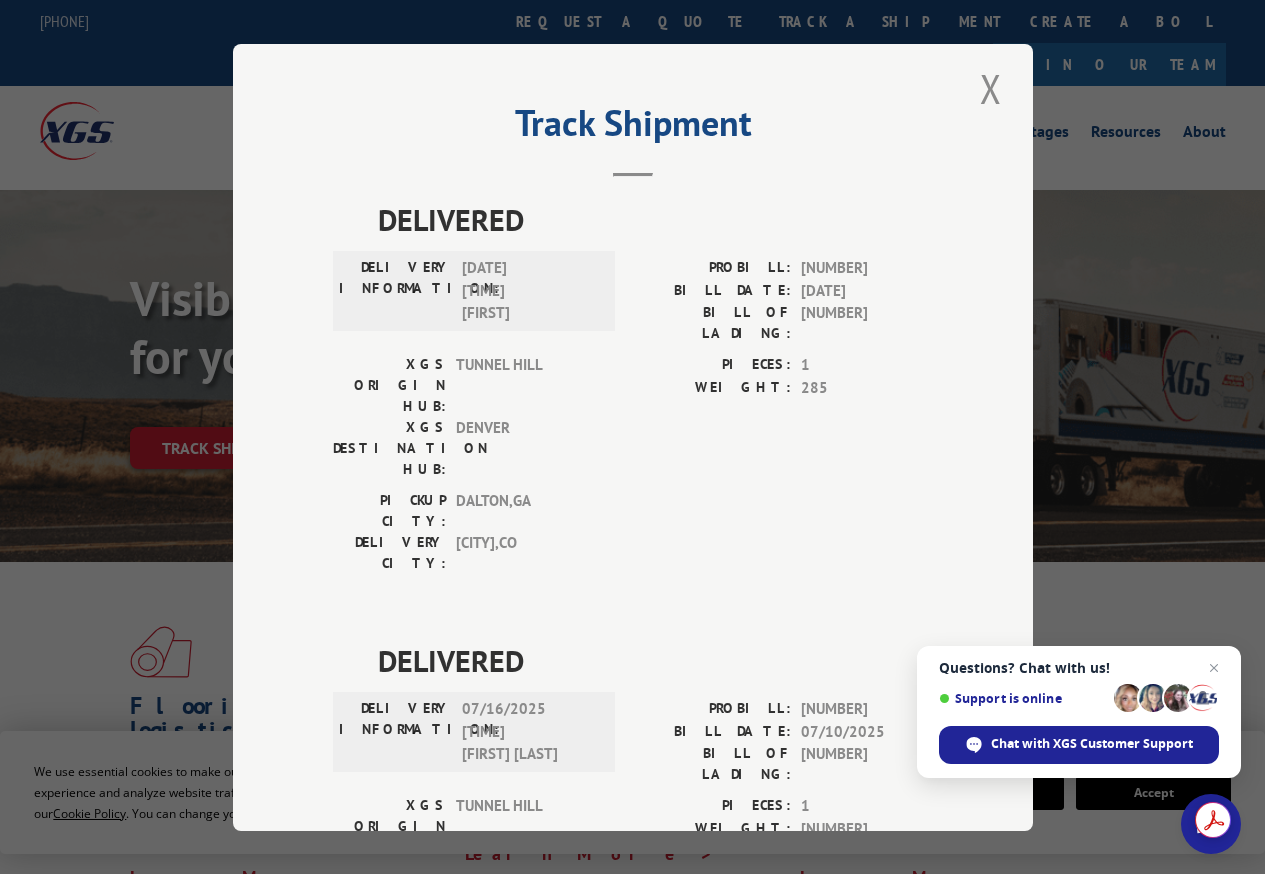 scroll, scrollTop: 0, scrollLeft: 0, axis: both 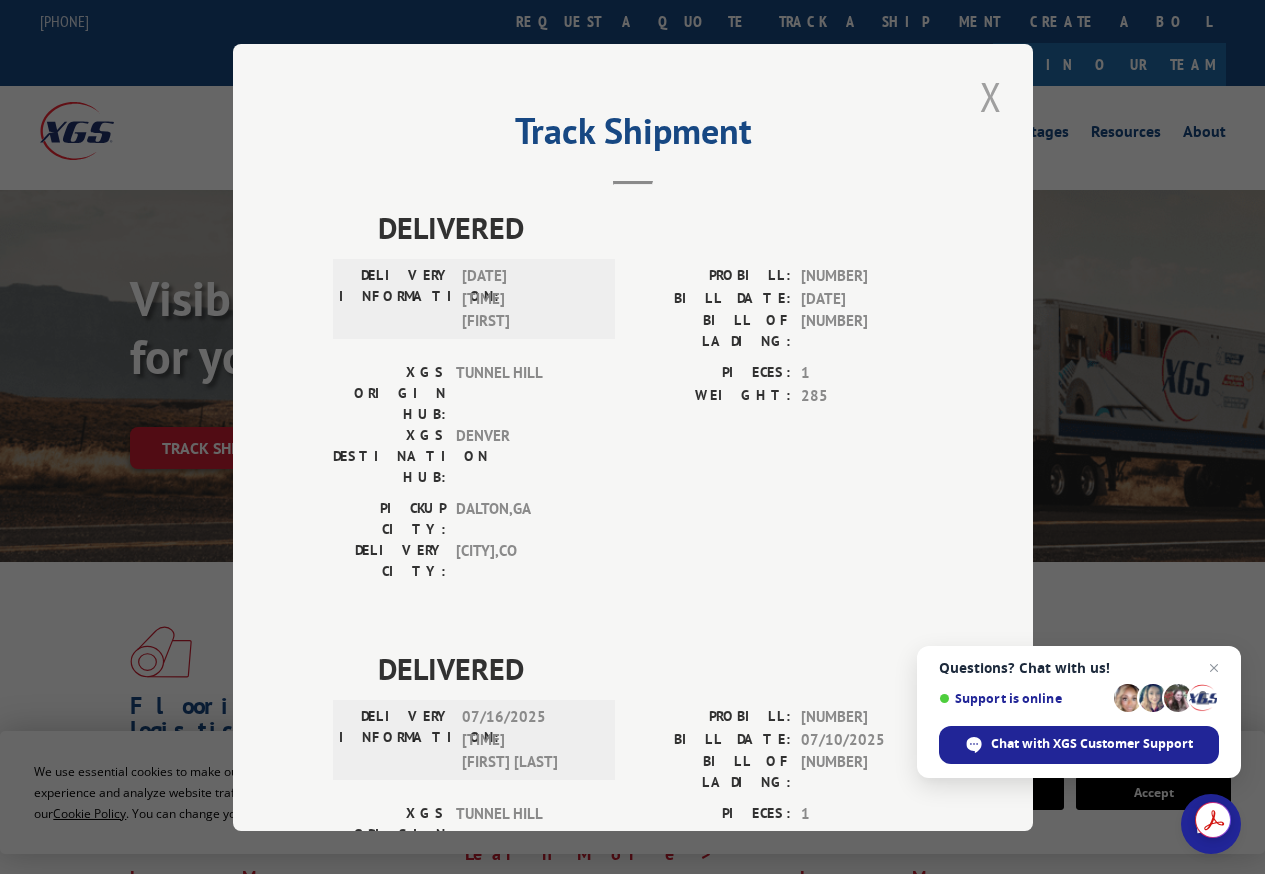 click at bounding box center [991, 96] 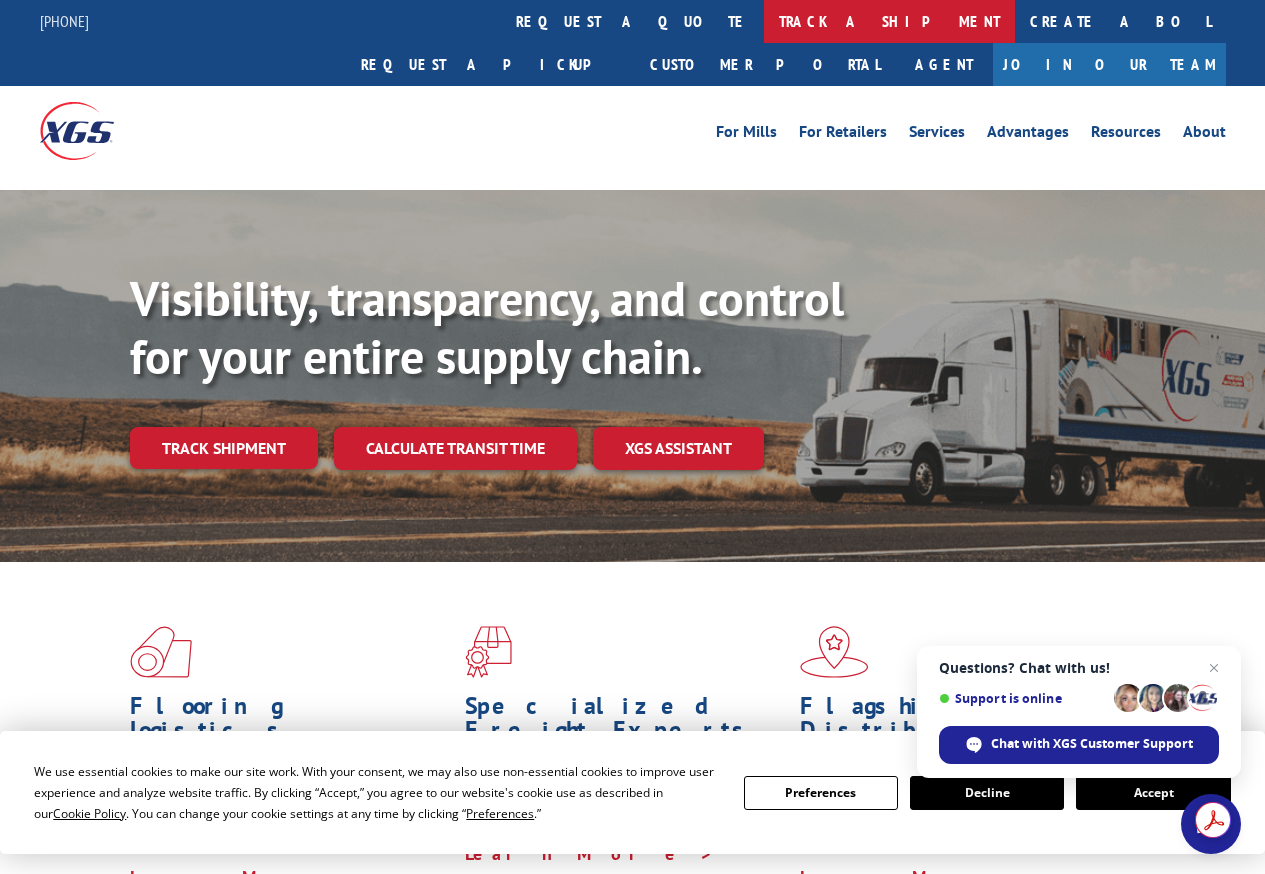 click on "track a shipment" at bounding box center (889, 21) 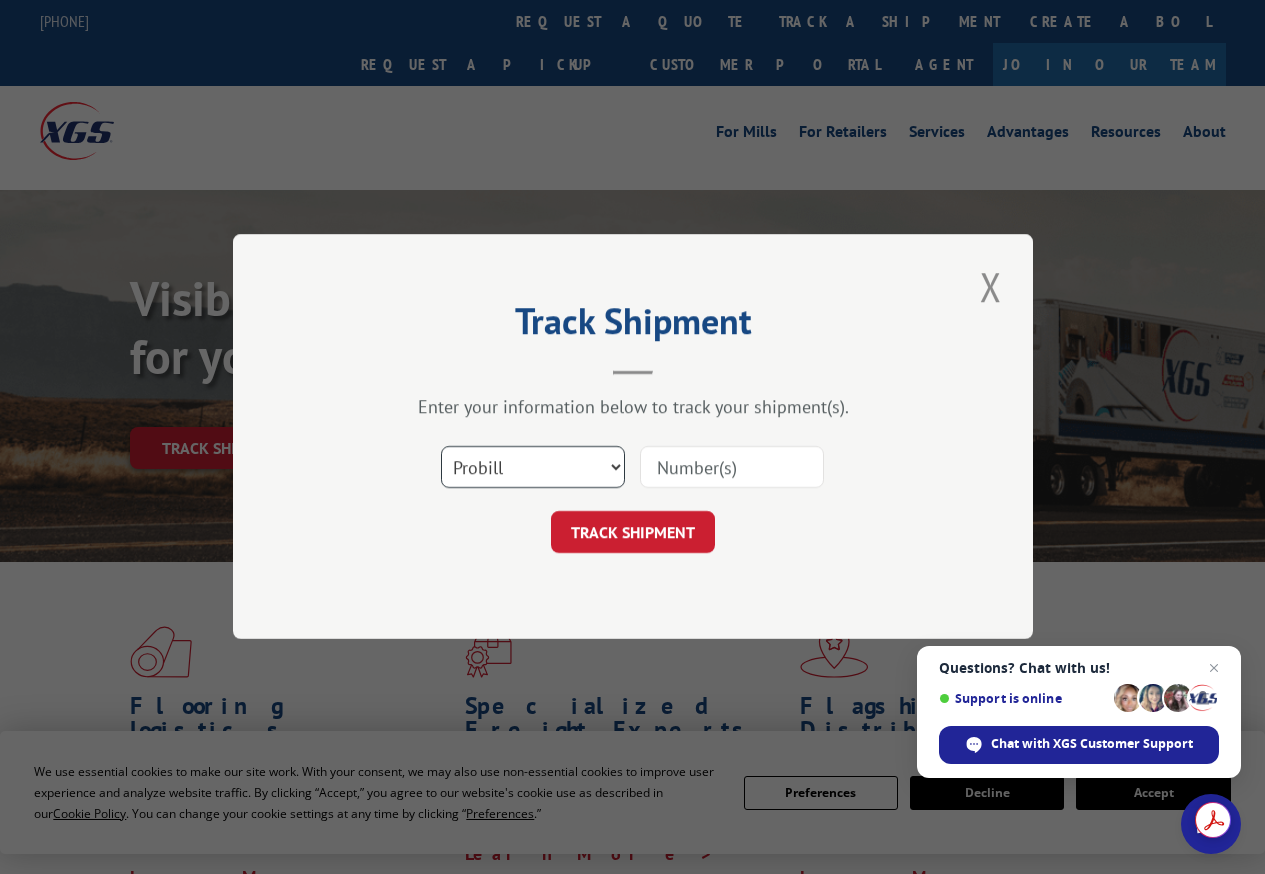 click on "Select category... Probill BOL PO" at bounding box center [533, 468] 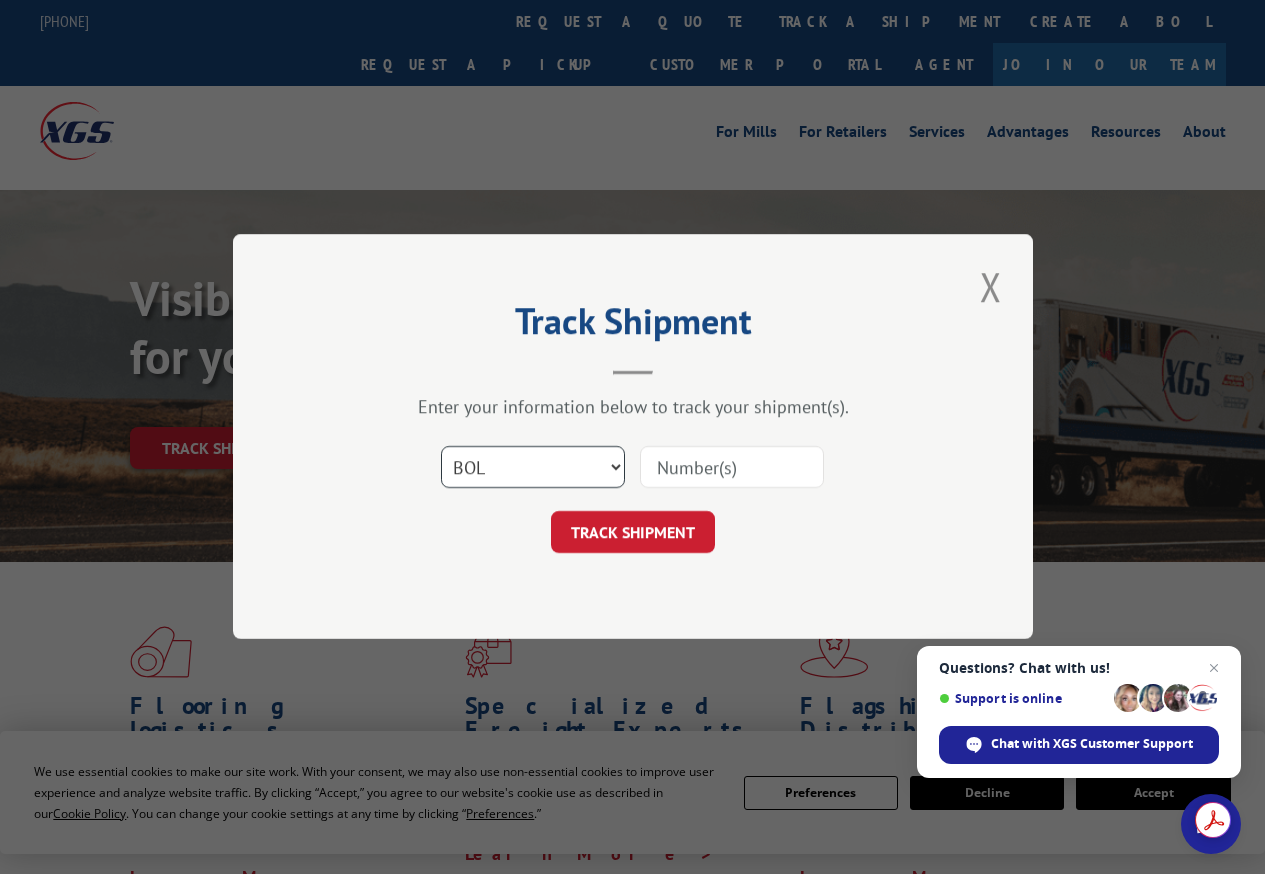 click on "Select category... Probill BOL PO" at bounding box center [533, 468] 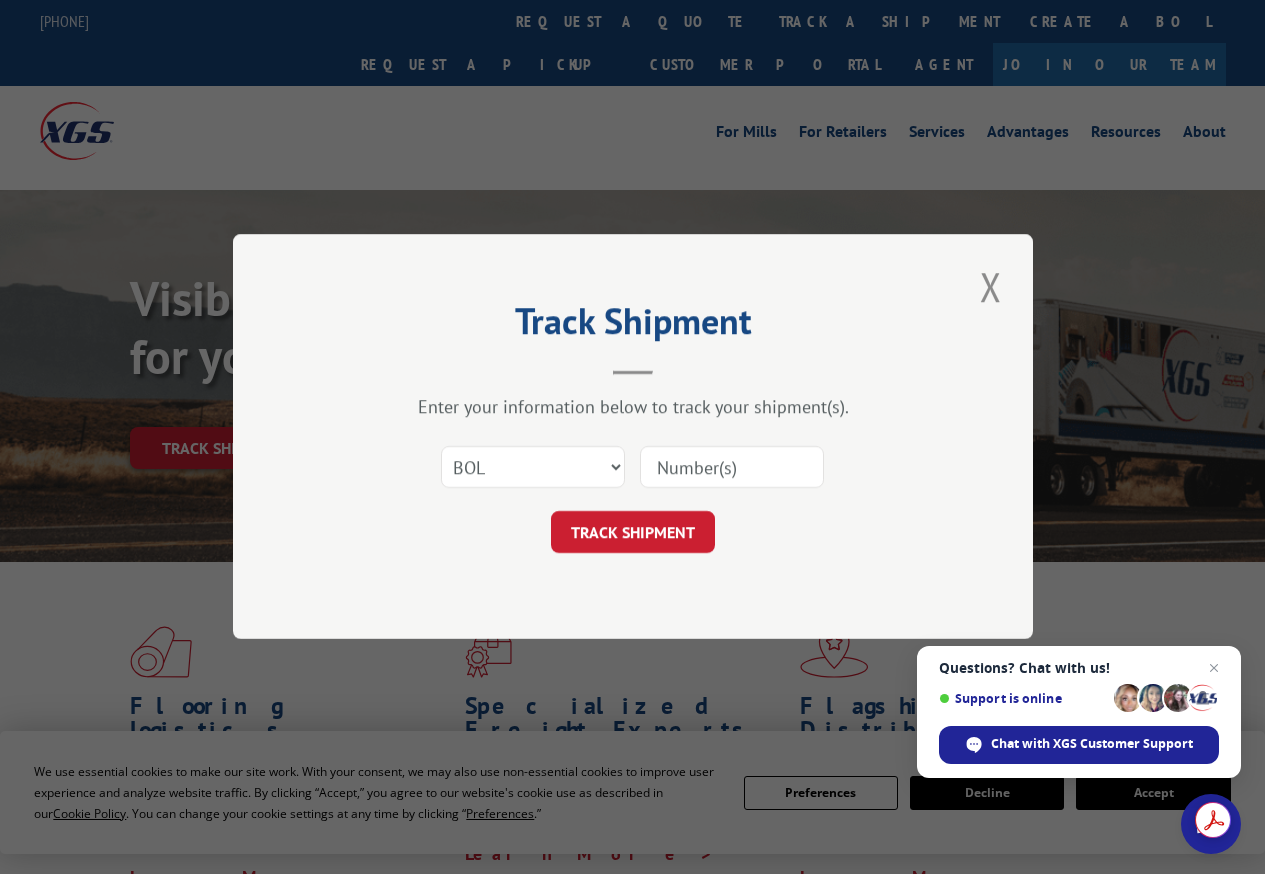 click at bounding box center (732, 468) 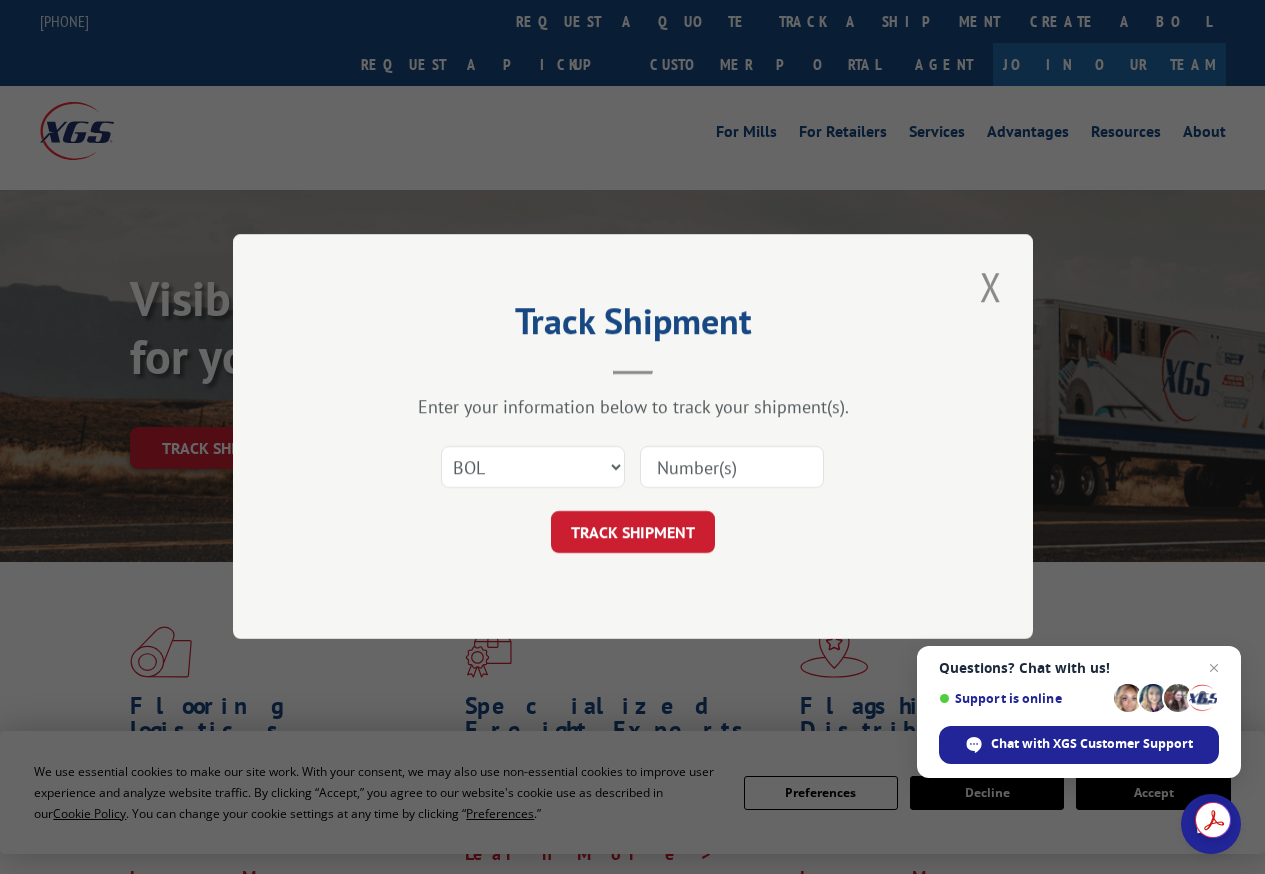 paste on "[NUMBER]" 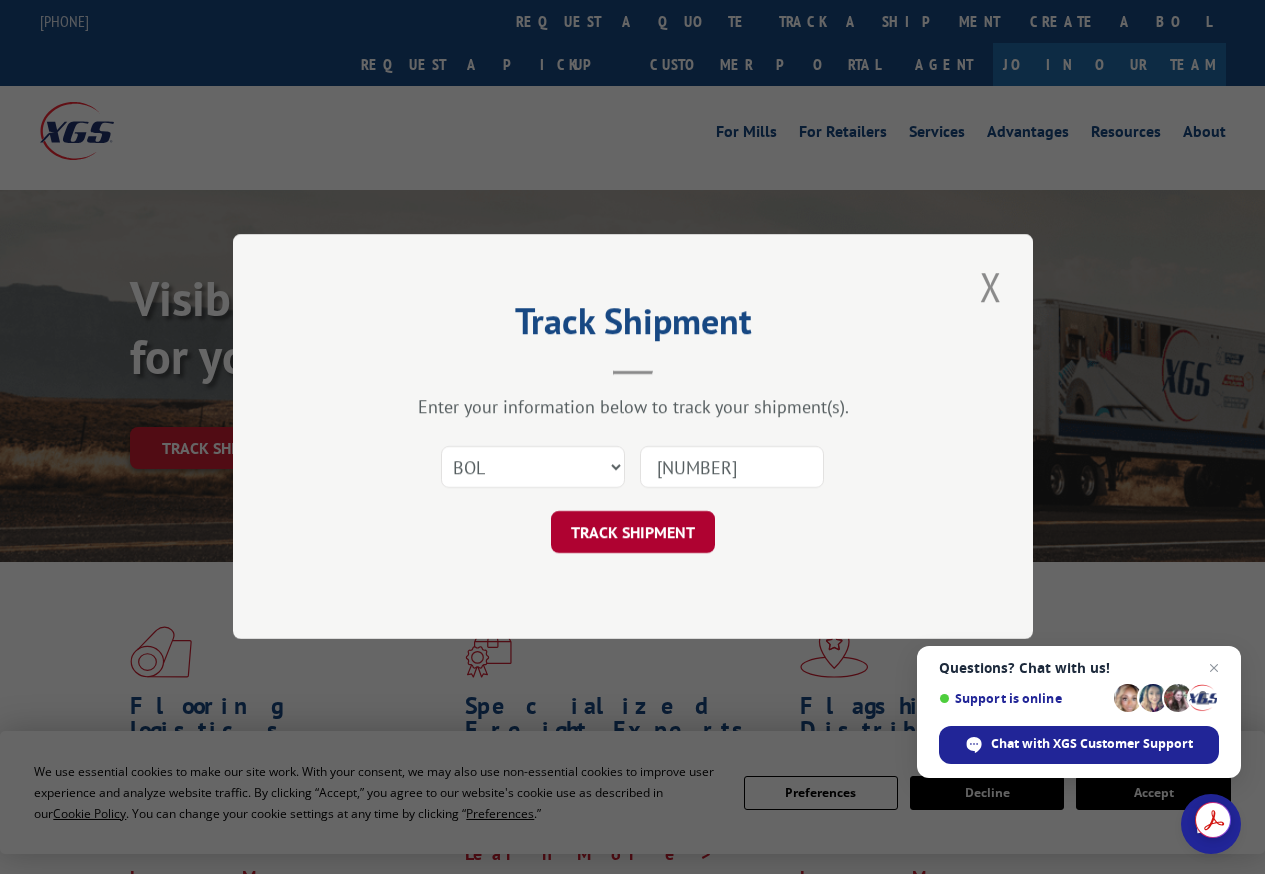 type on "[NUMBER]" 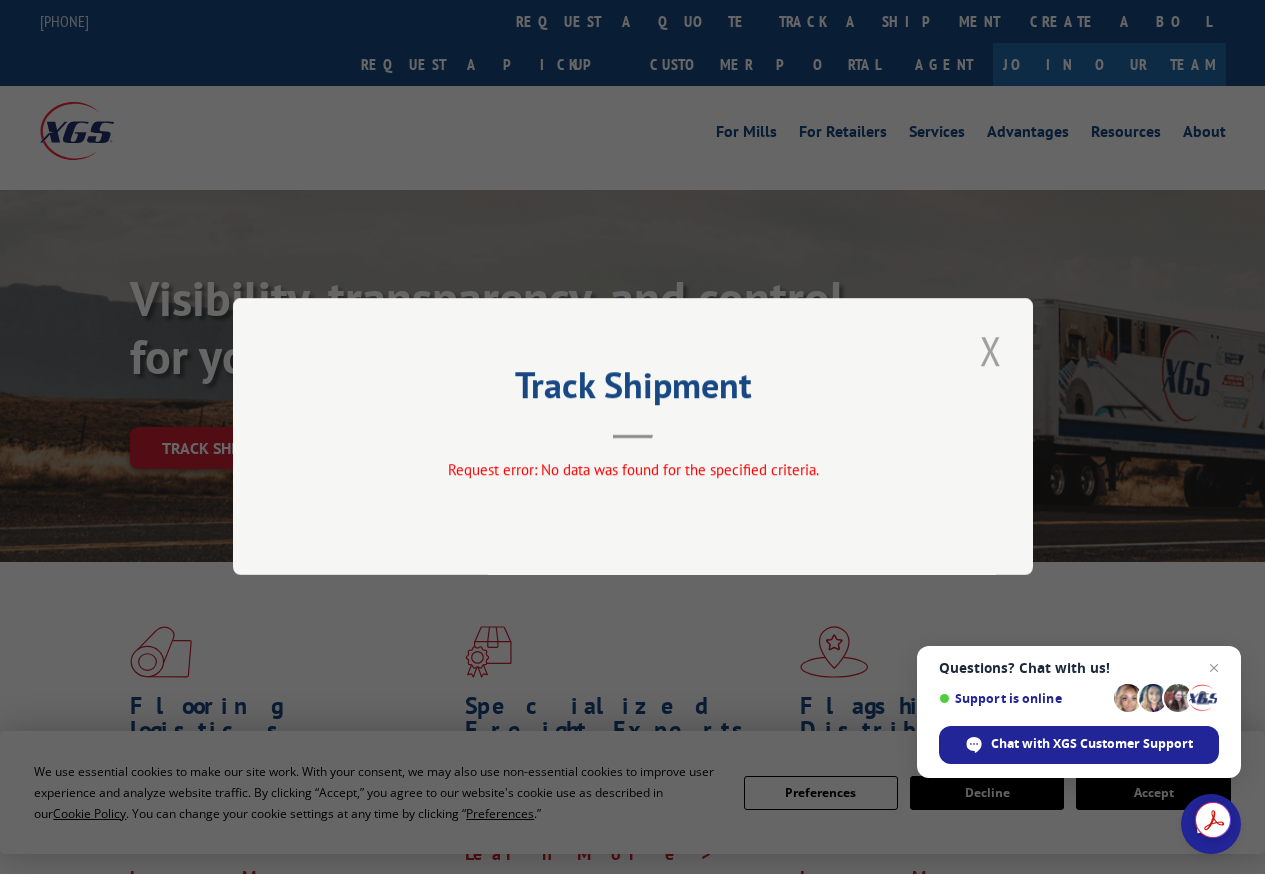 click at bounding box center (991, 350) 